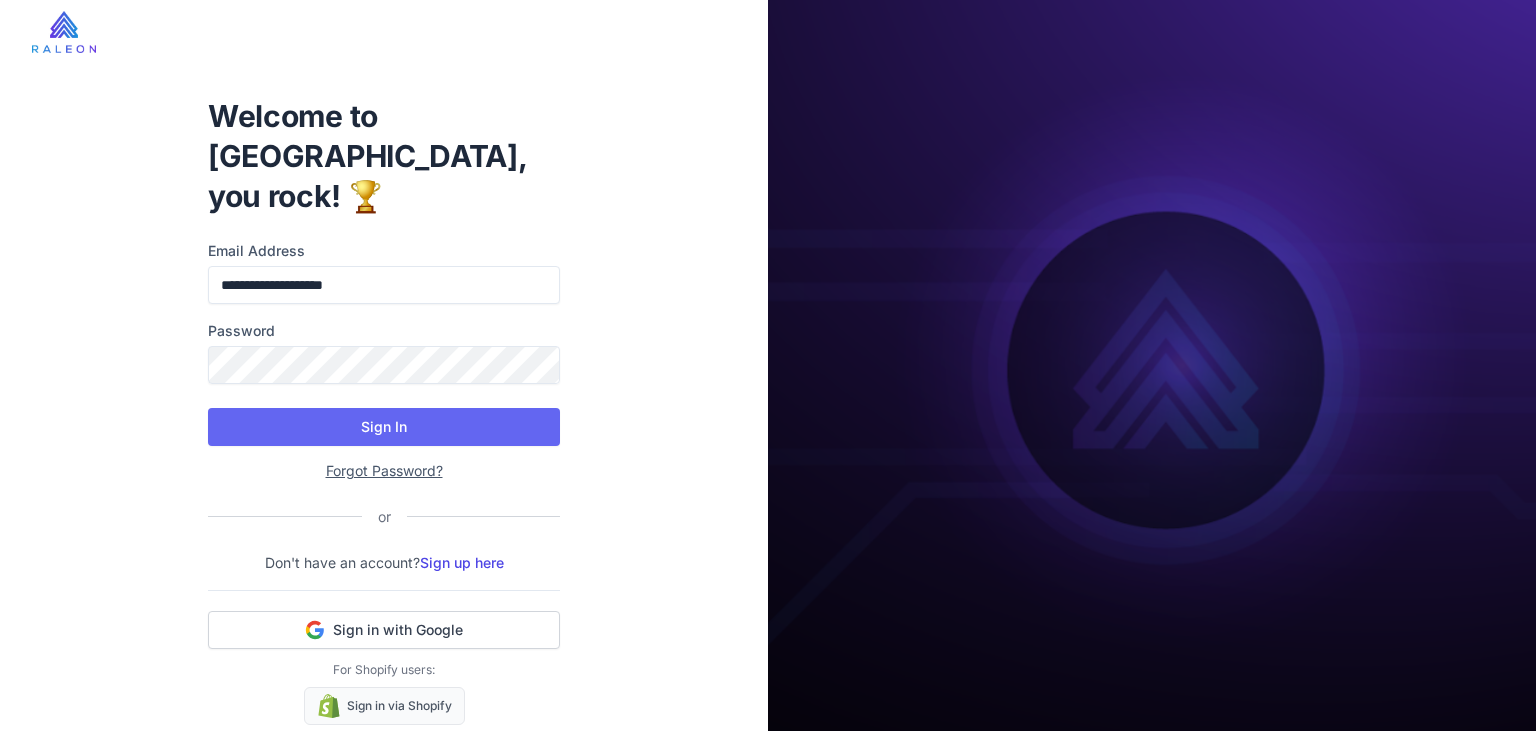 scroll, scrollTop: 0, scrollLeft: 0, axis: both 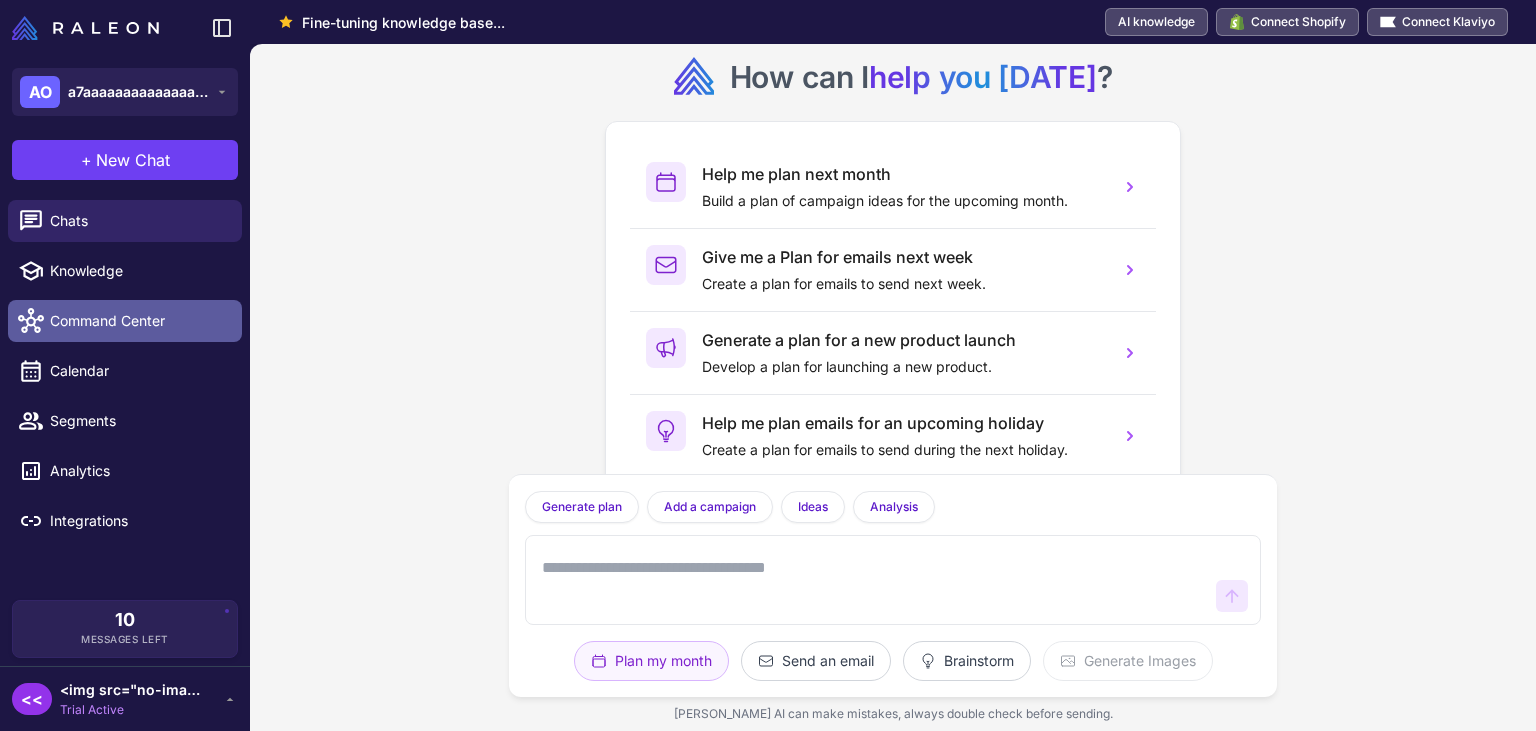 click on "Command Center" at bounding box center (138, 321) 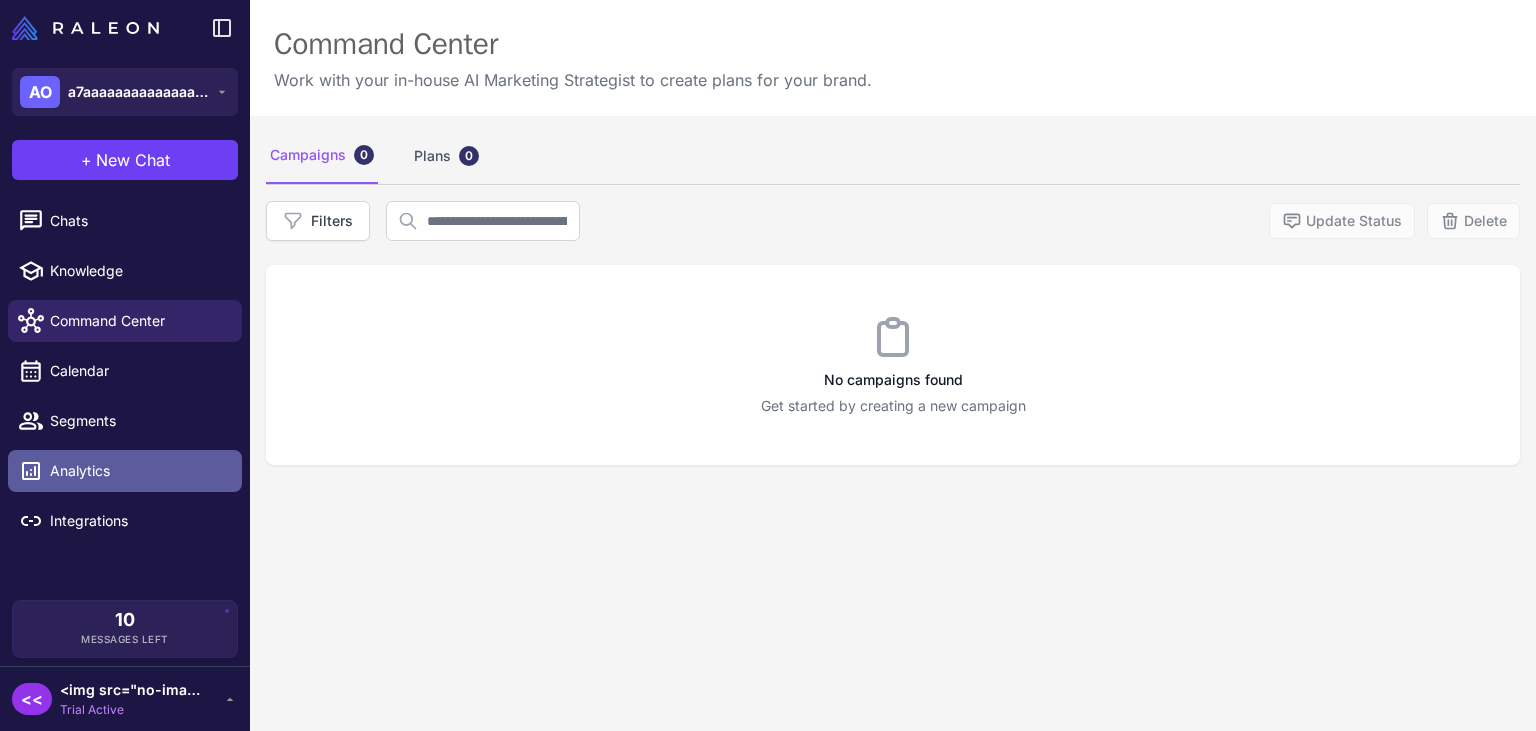 click on "Analytics" at bounding box center [125, 471] 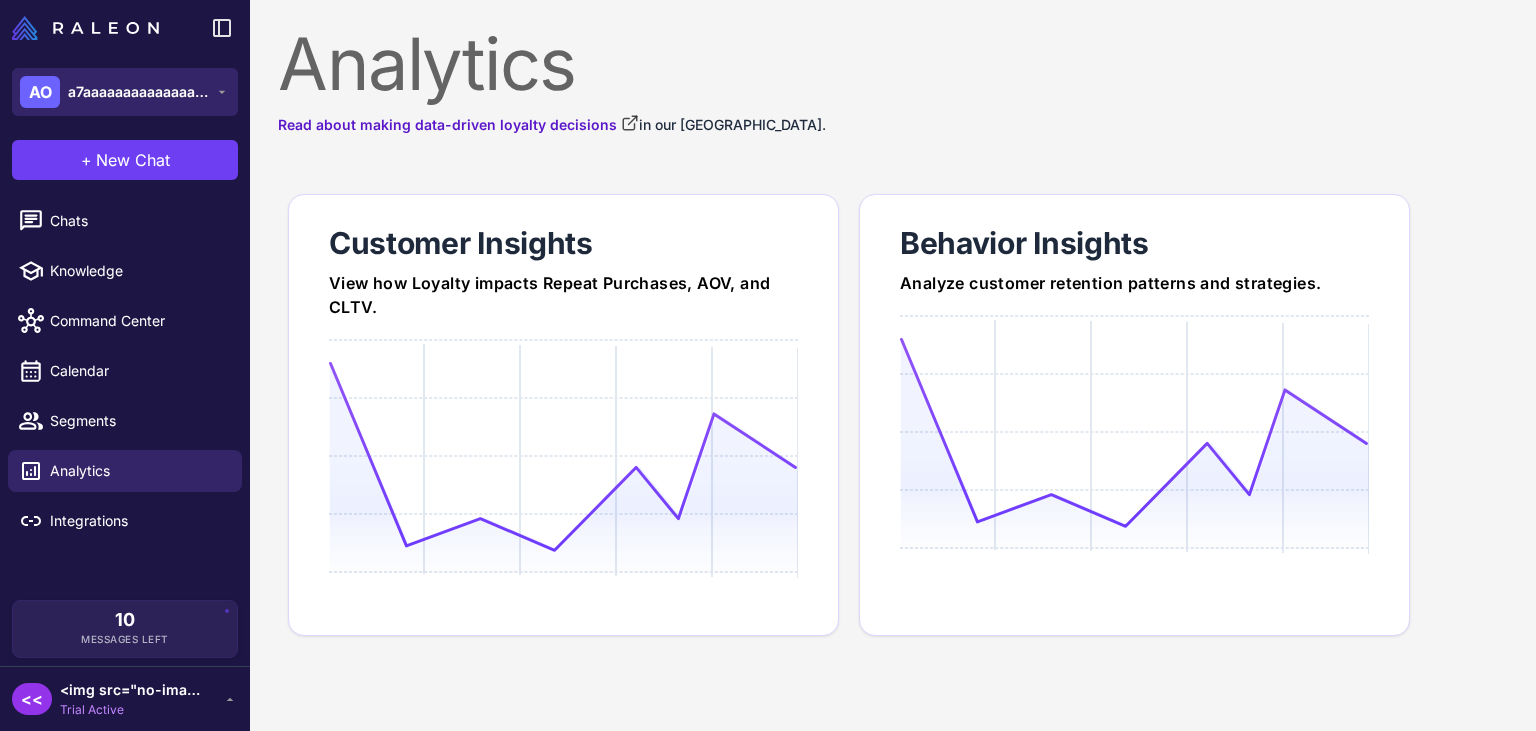 click on "AO a7aaaaaaaaaaaaaaaaa's Organization" at bounding box center (114, 92) 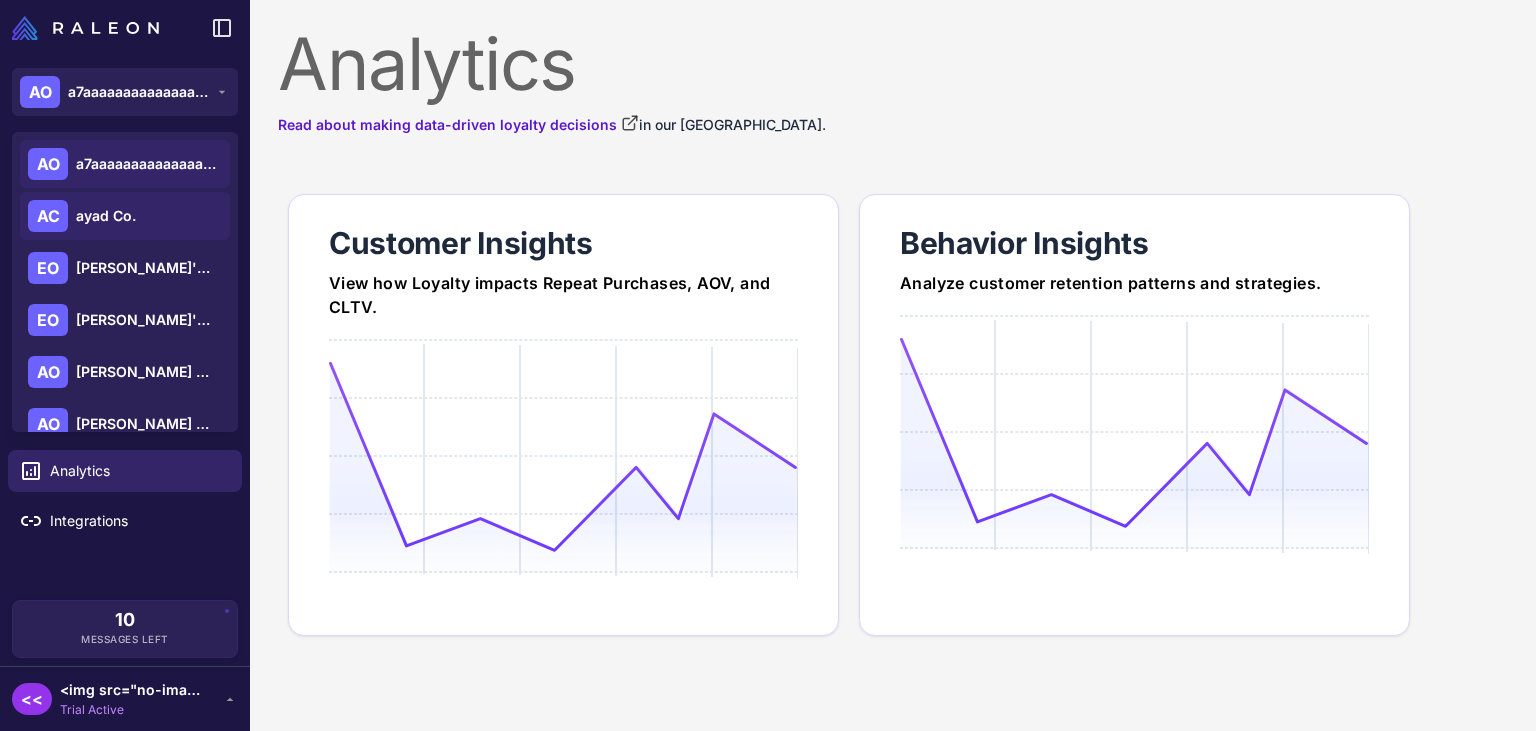 click on "[PERSON_NAME] Co." 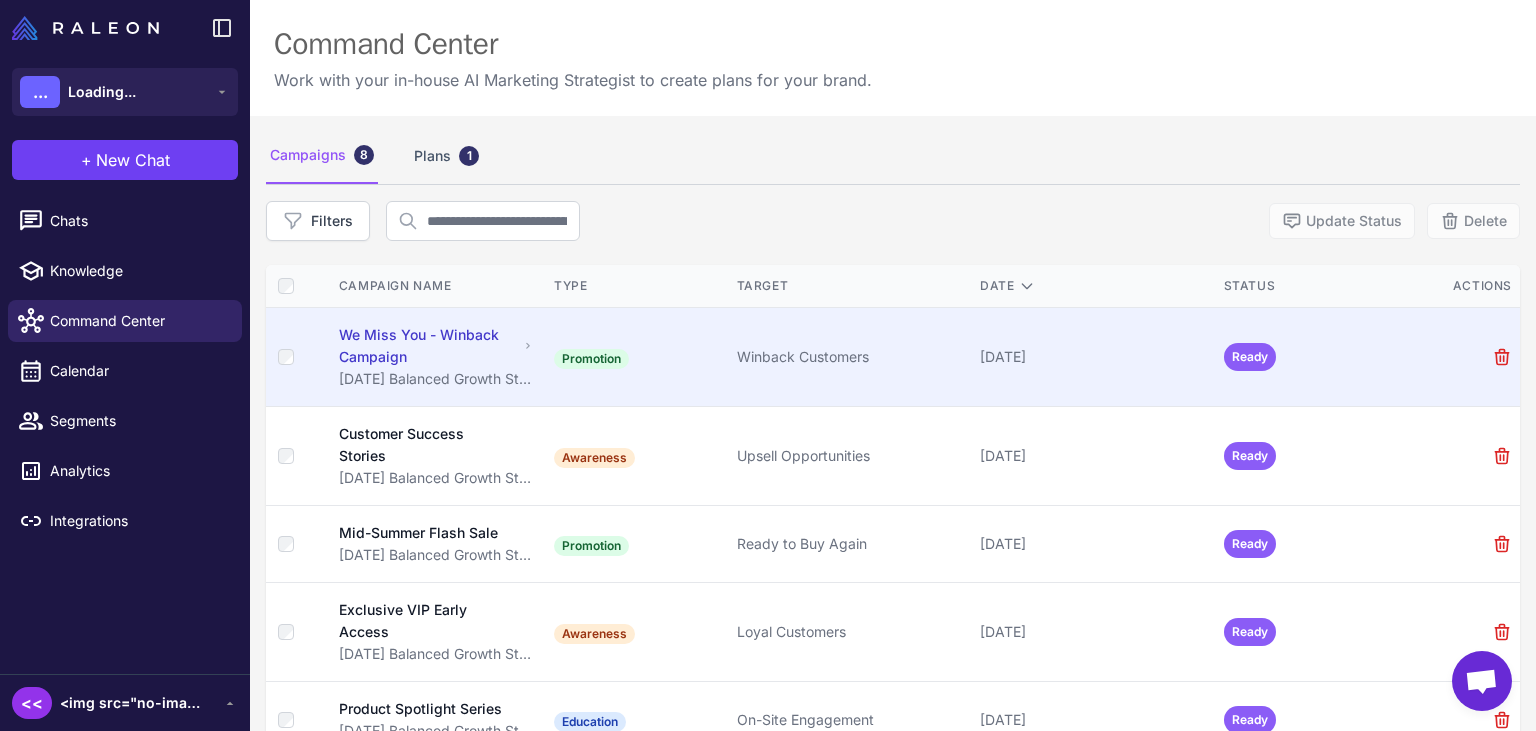 scroll, scrollTop: 0, scrollLeft: 0, axis: both 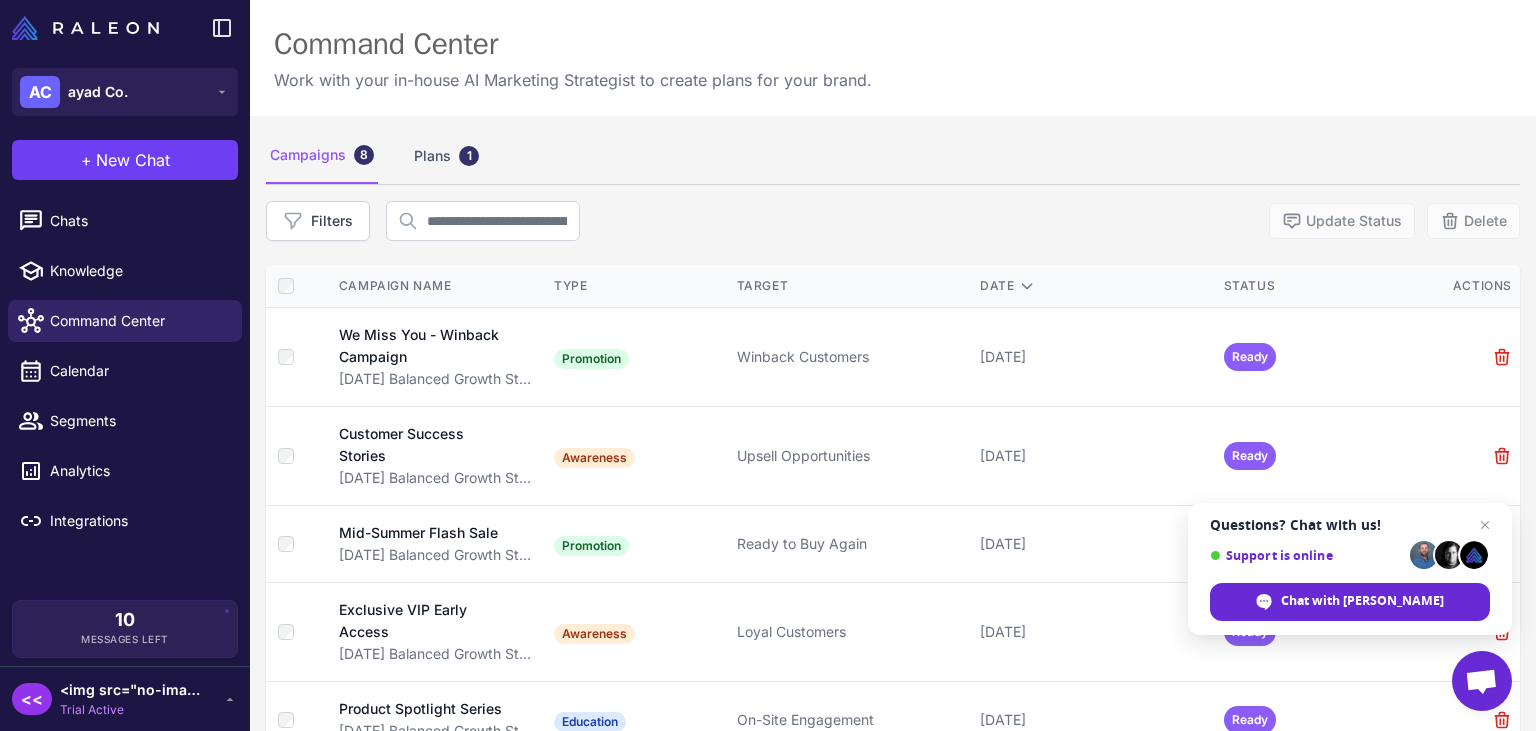 click on "<img src="no-image.jpg" onerror="alert('Hello');" /> <img src="nonexistent-image.jpg" onerror="alert('Hello');" />" at bounding box center (130, 690) 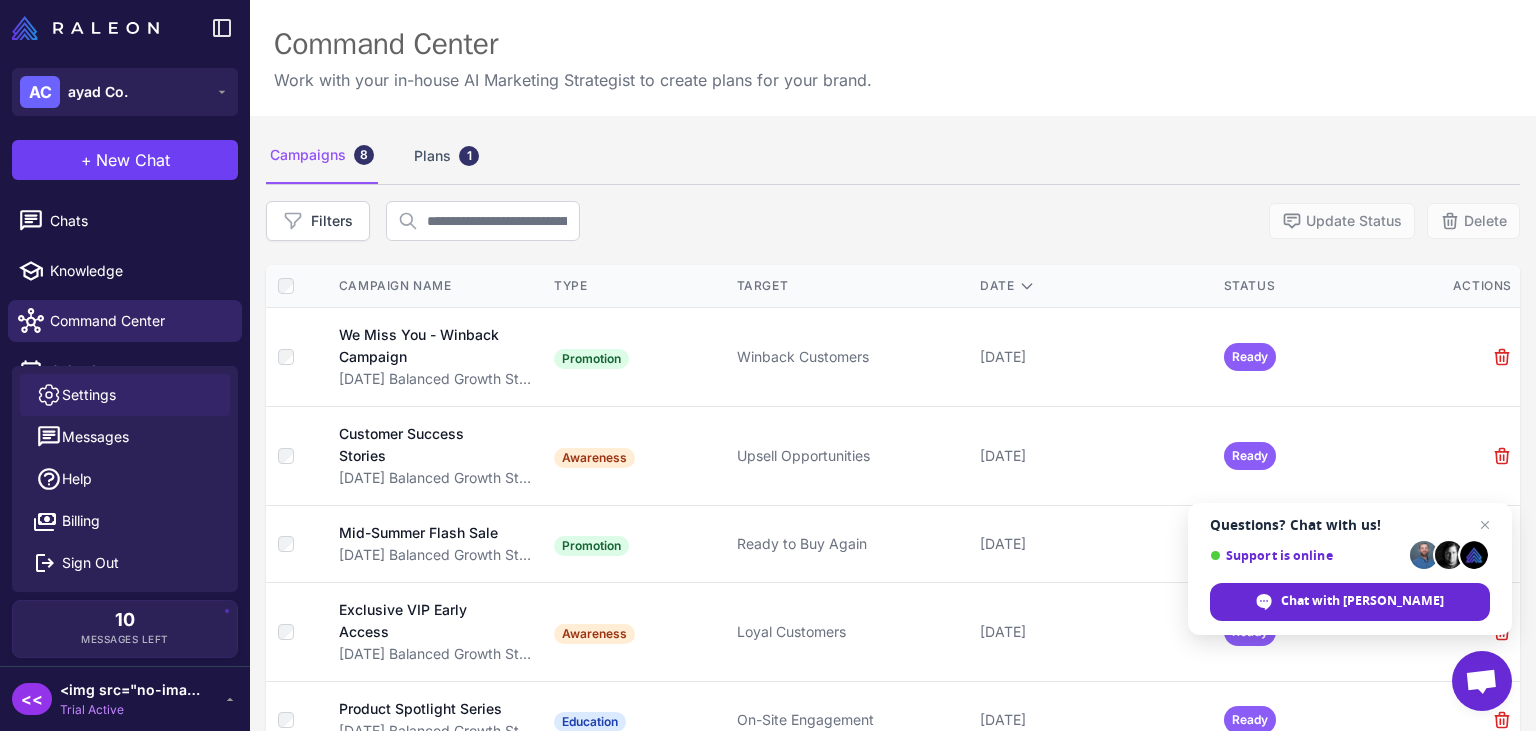 click on "Settings" at bounding box center (89, 395) 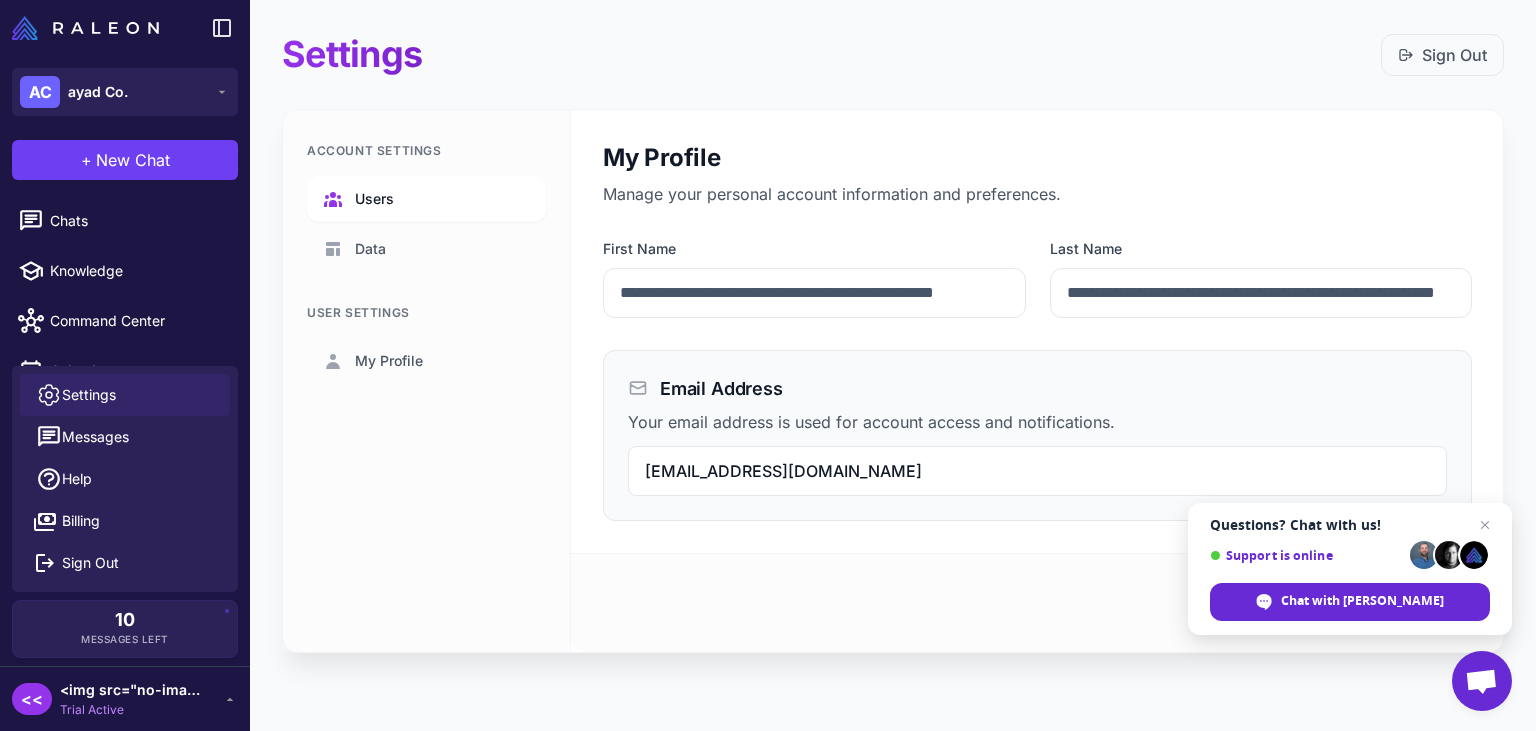 click on "Users" at bounding box center (374, 199) 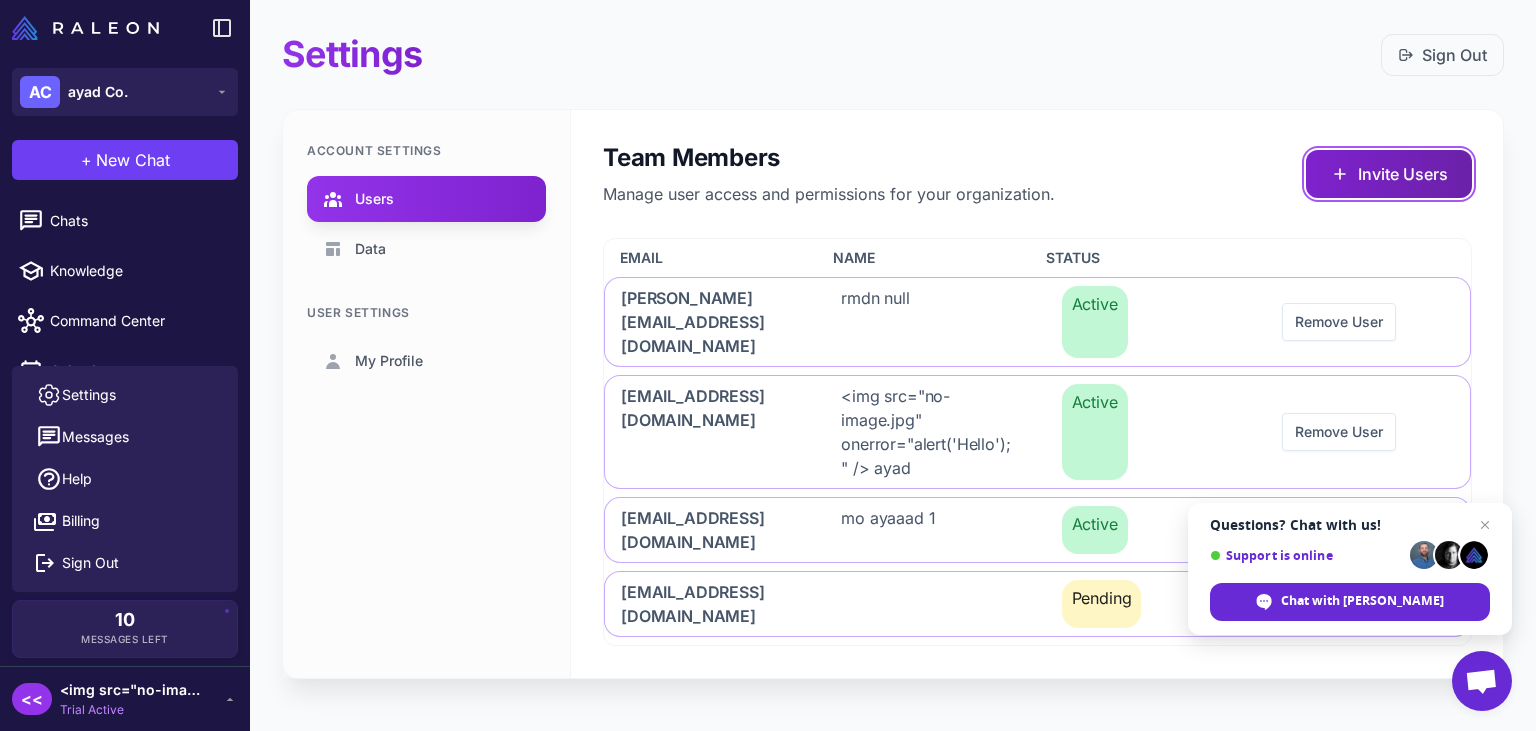 click on "Invite Users" at bounding box center [1389, 174] 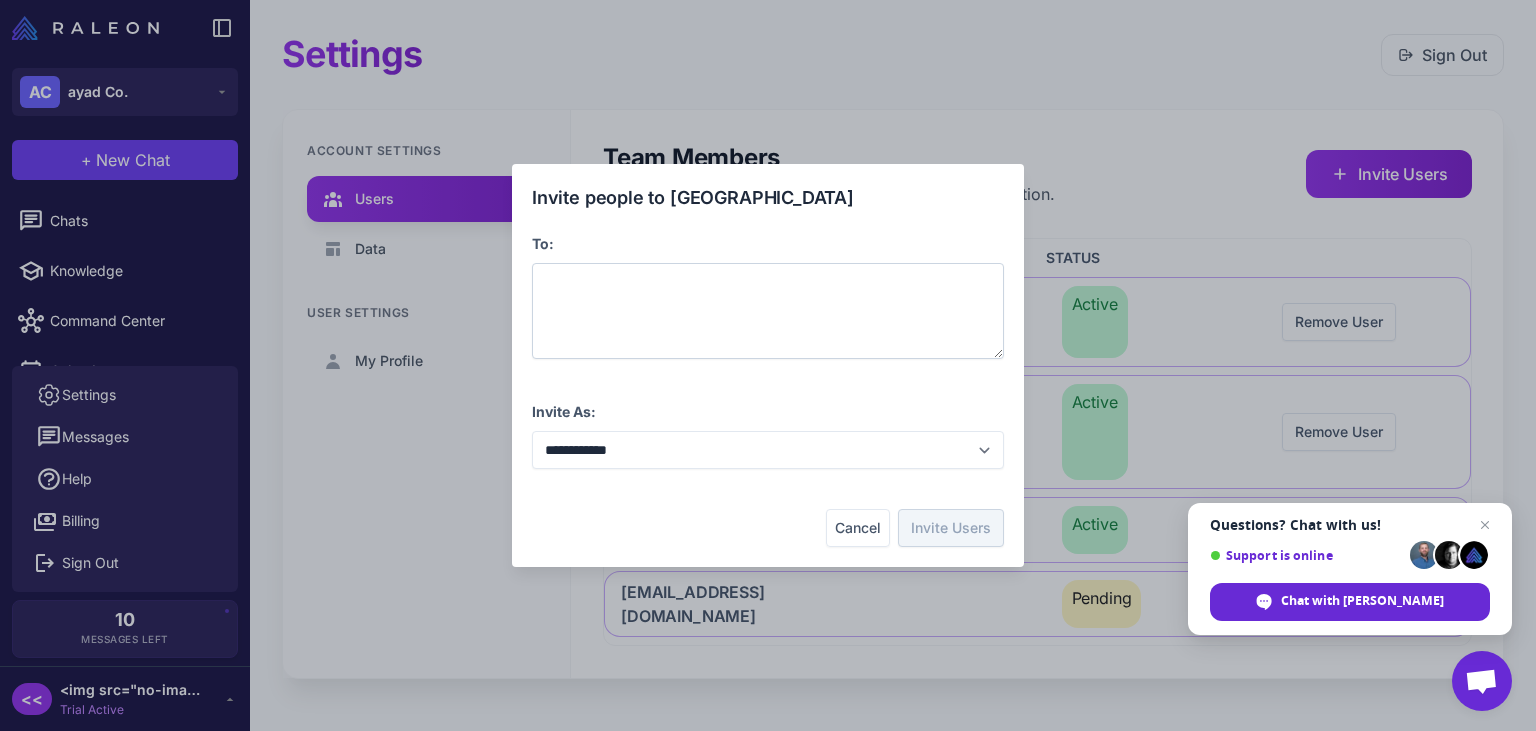type 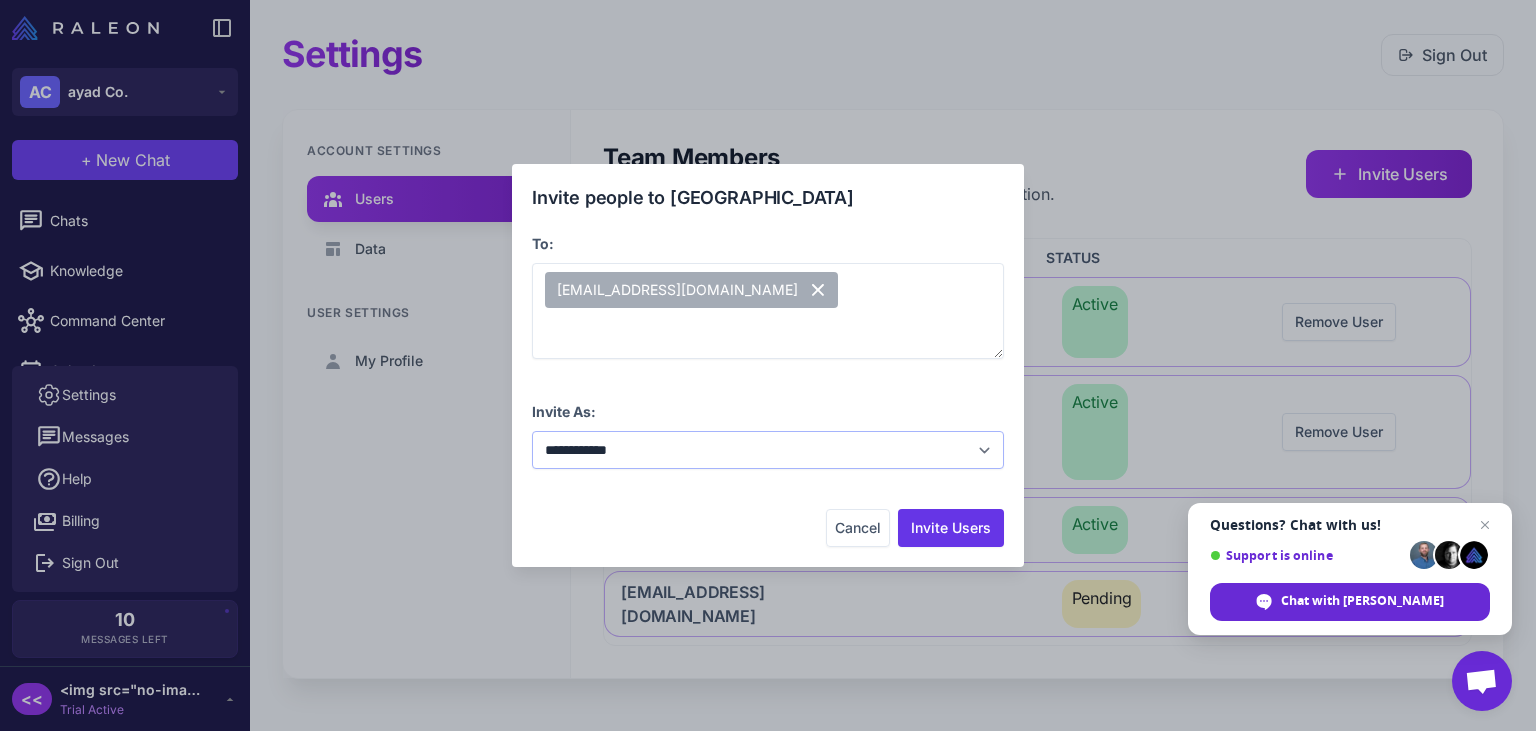 click on "**********" at bounding box center [768, 450] 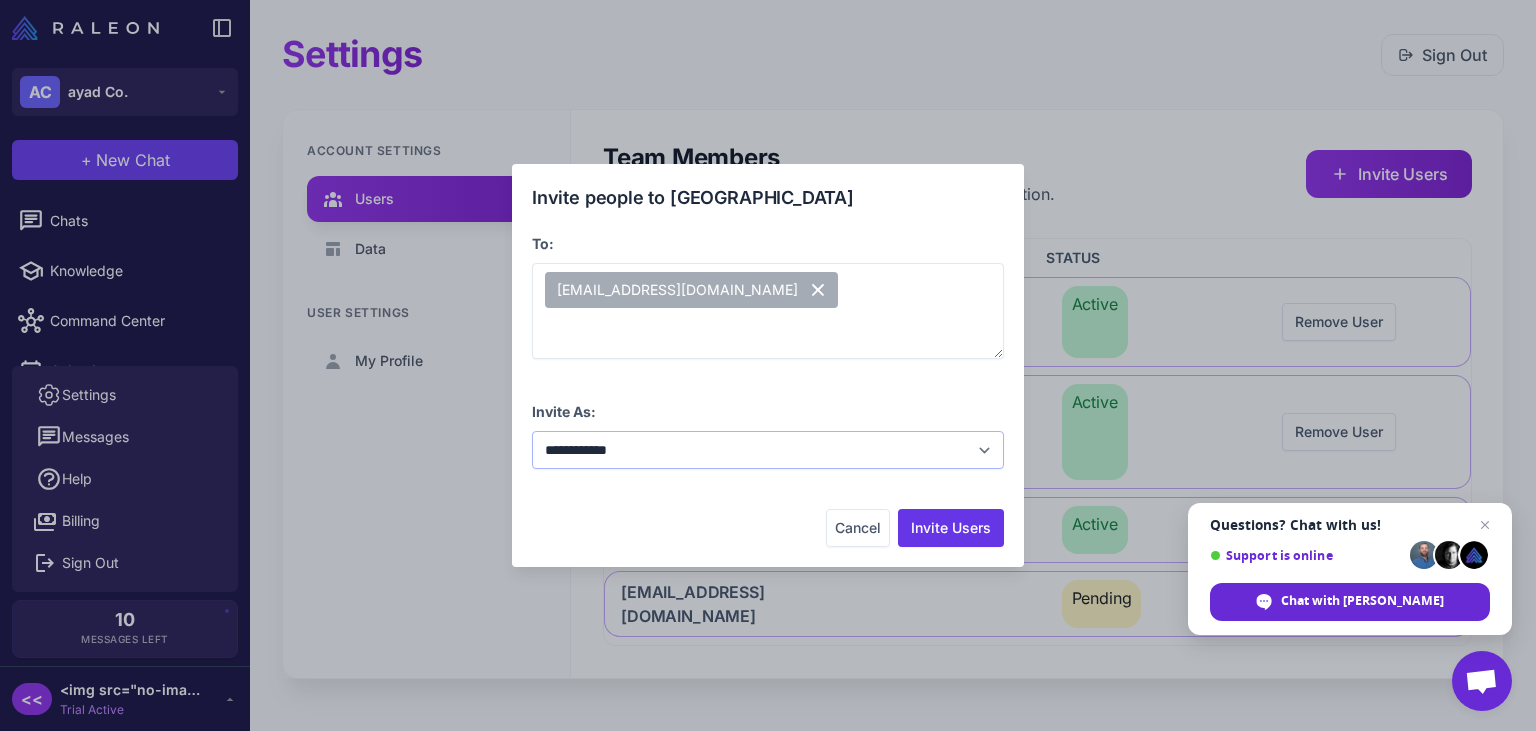 select on "*******" 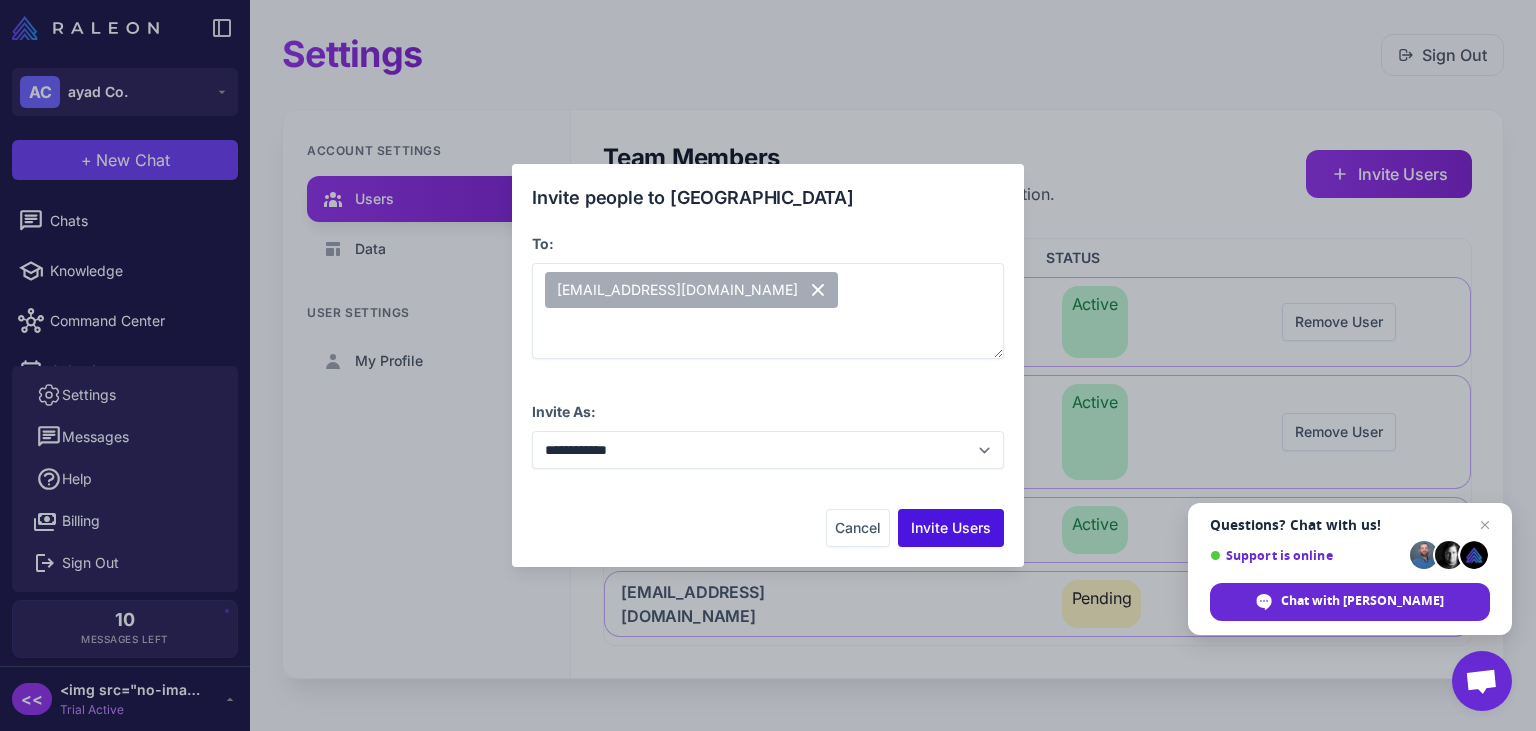 click on "Invite Users" at bounding box center (951, 528) 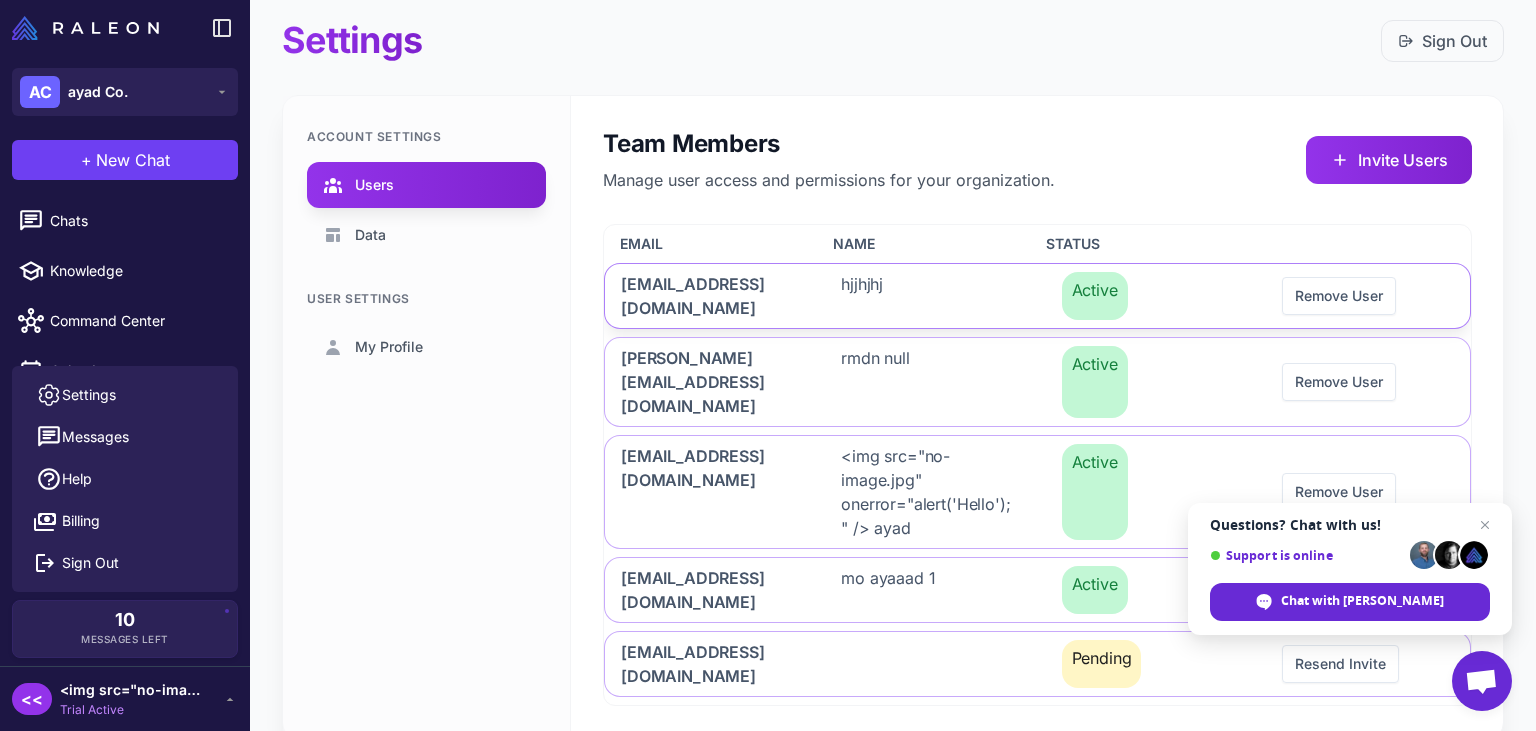 scroll, scrollTop: 0, scrollLeft: 0, axis: both 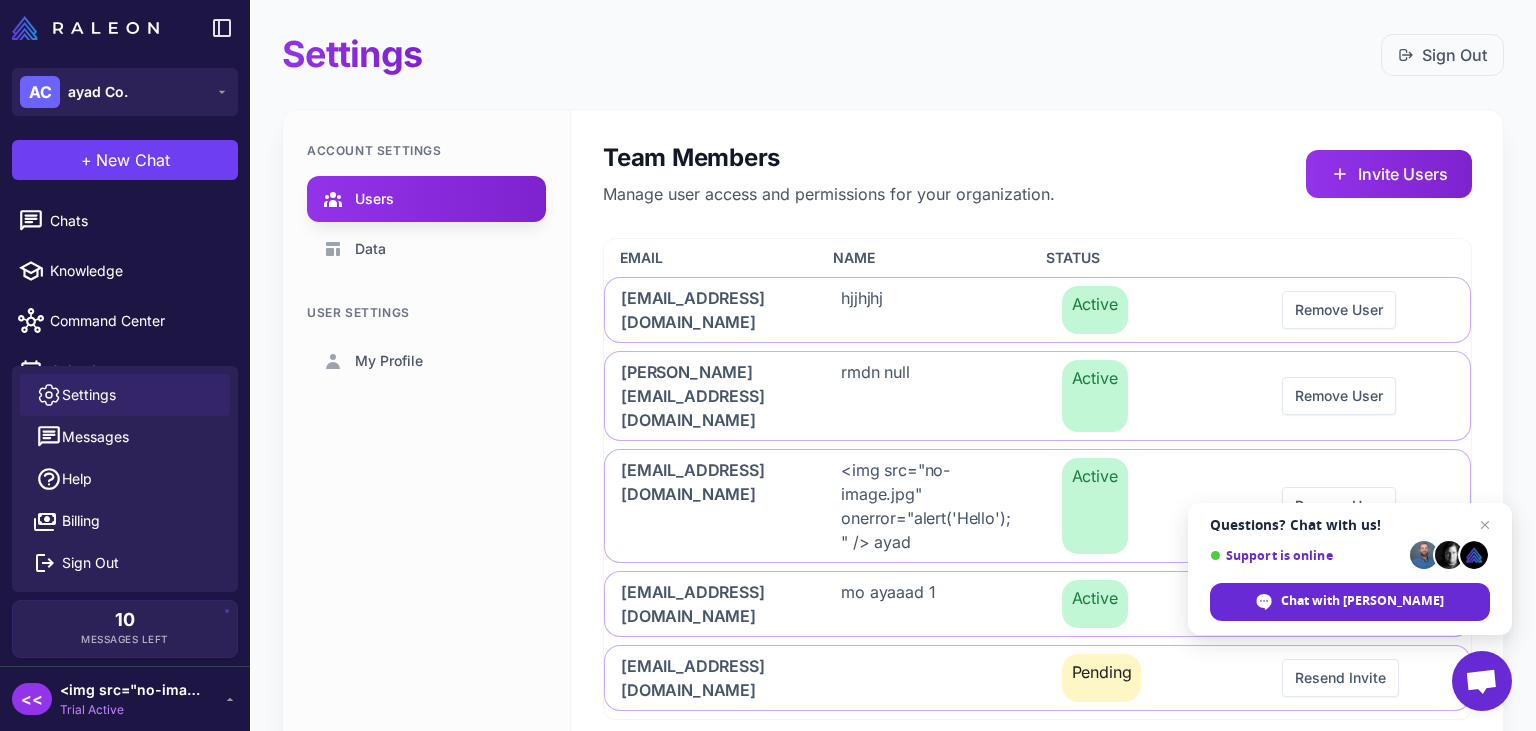 click on "Settings" 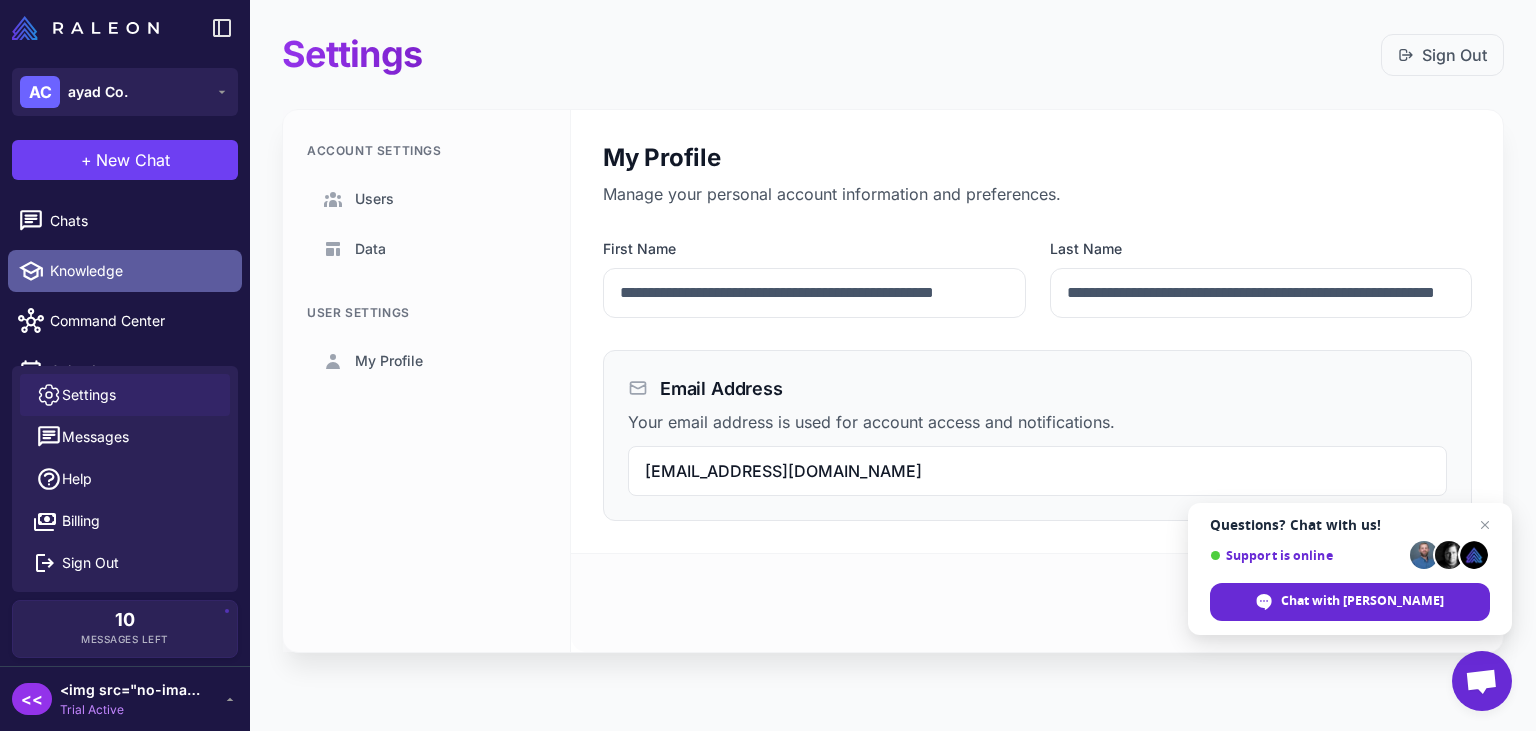 click on "Knowledge" at bounding box center (138, 271) 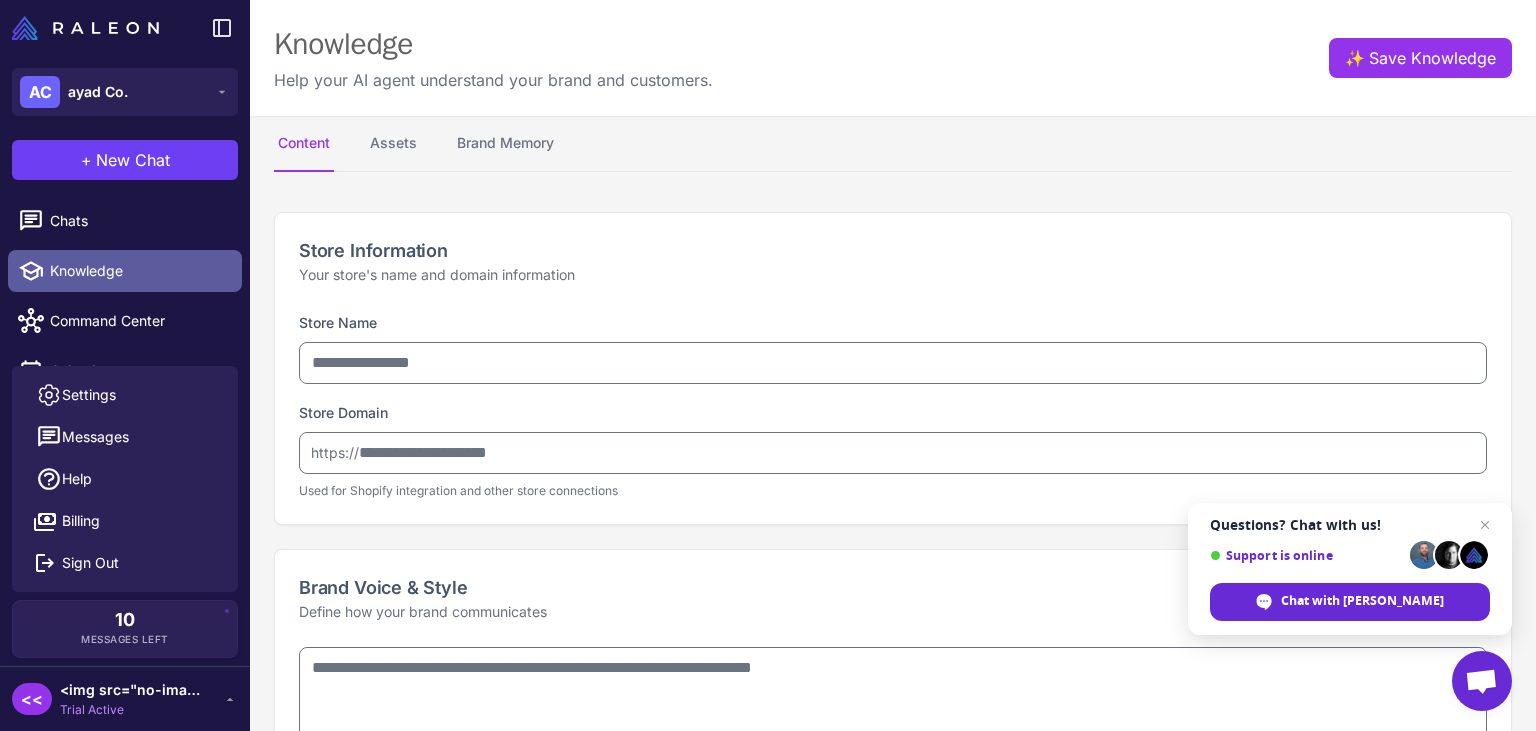 type on "********" 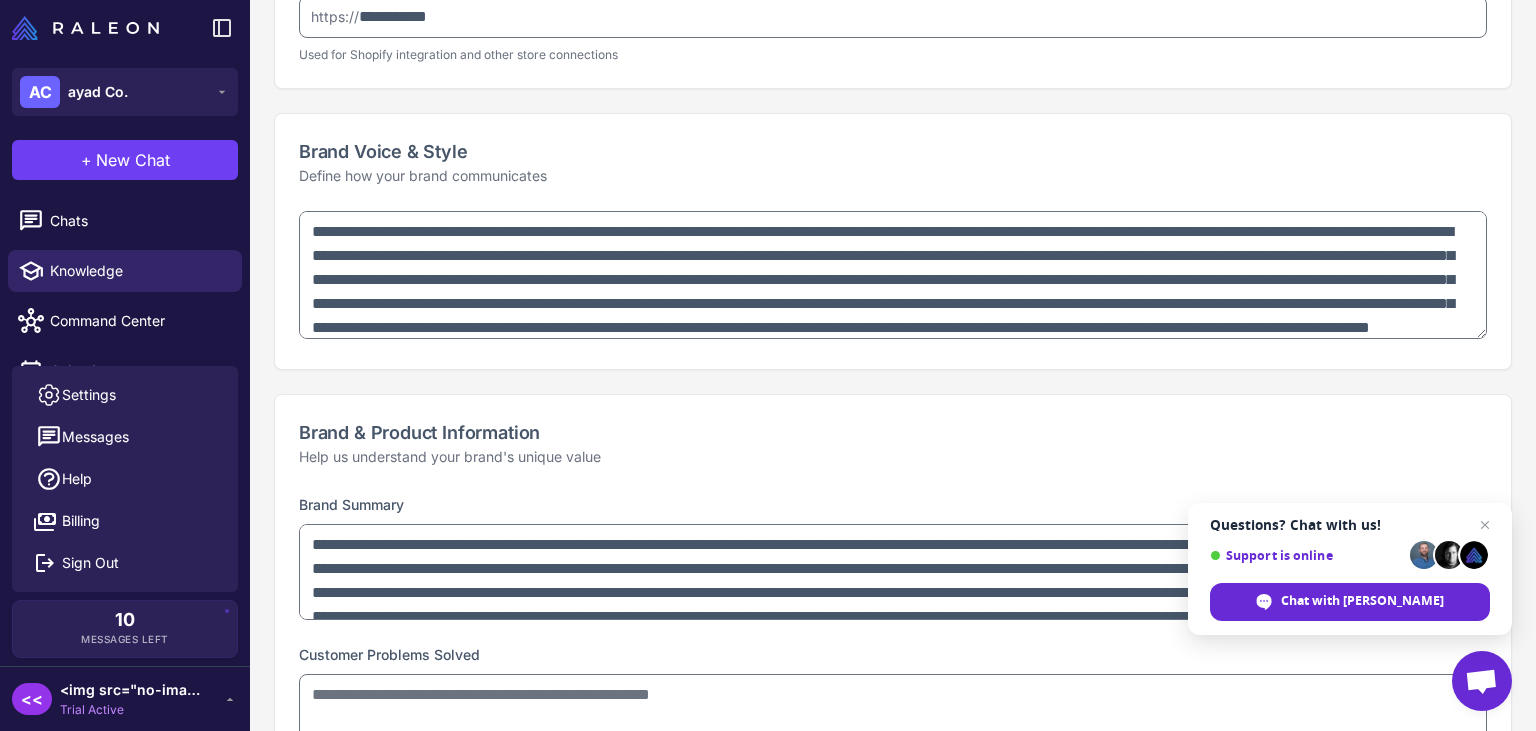 type on "**********" 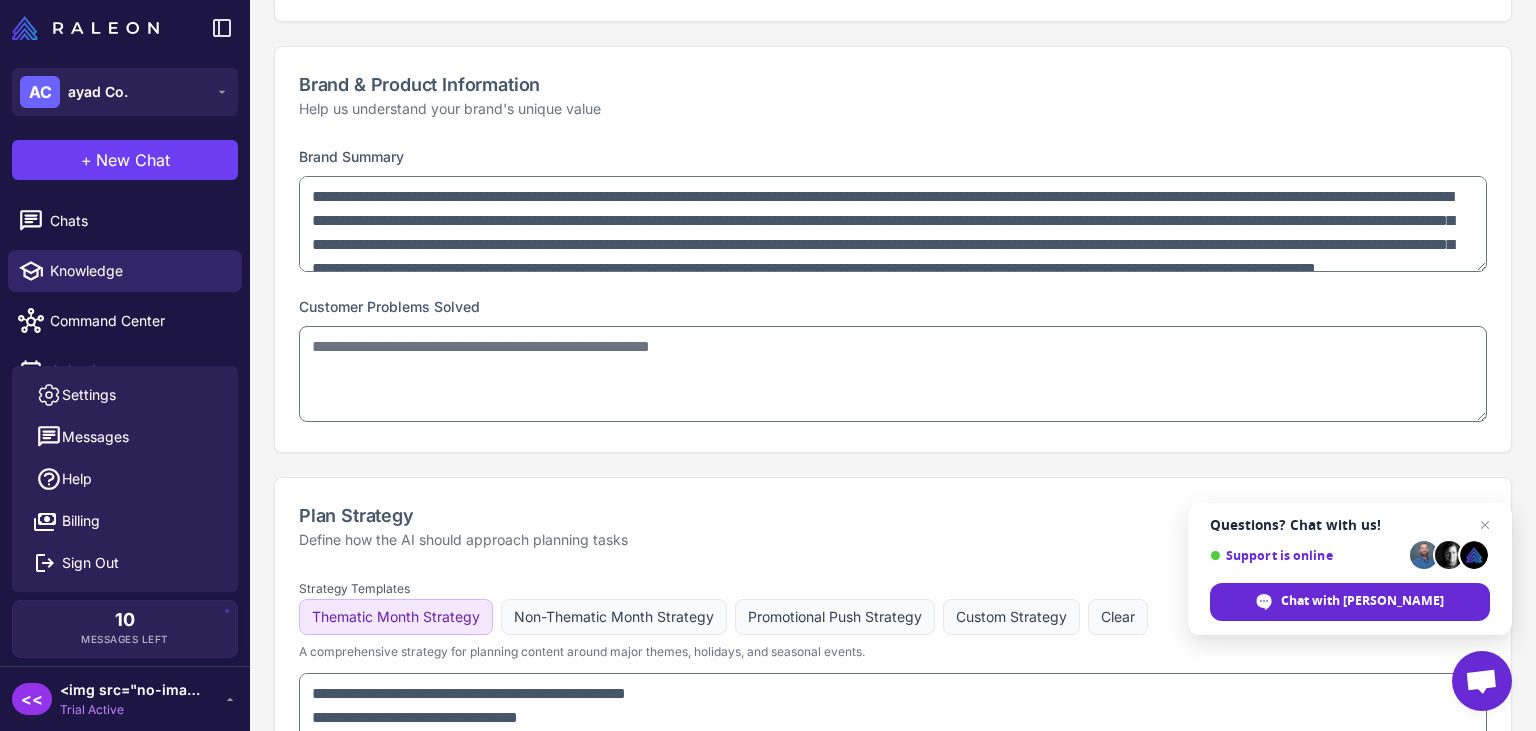 scroll, scrollTop: 1511, scrollLeft: 0, axis: vertical 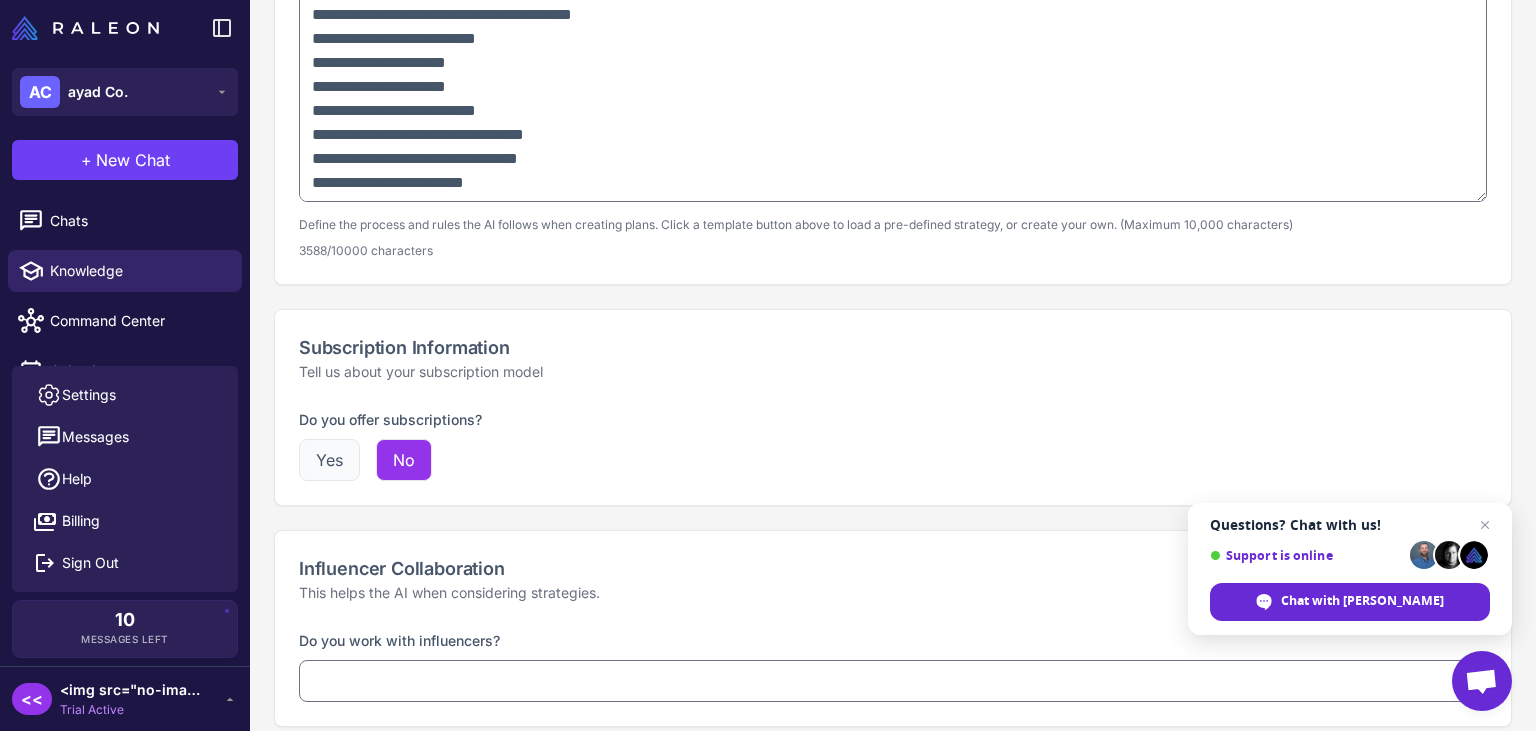 click on "Yes" at bounding box center (329, 460) 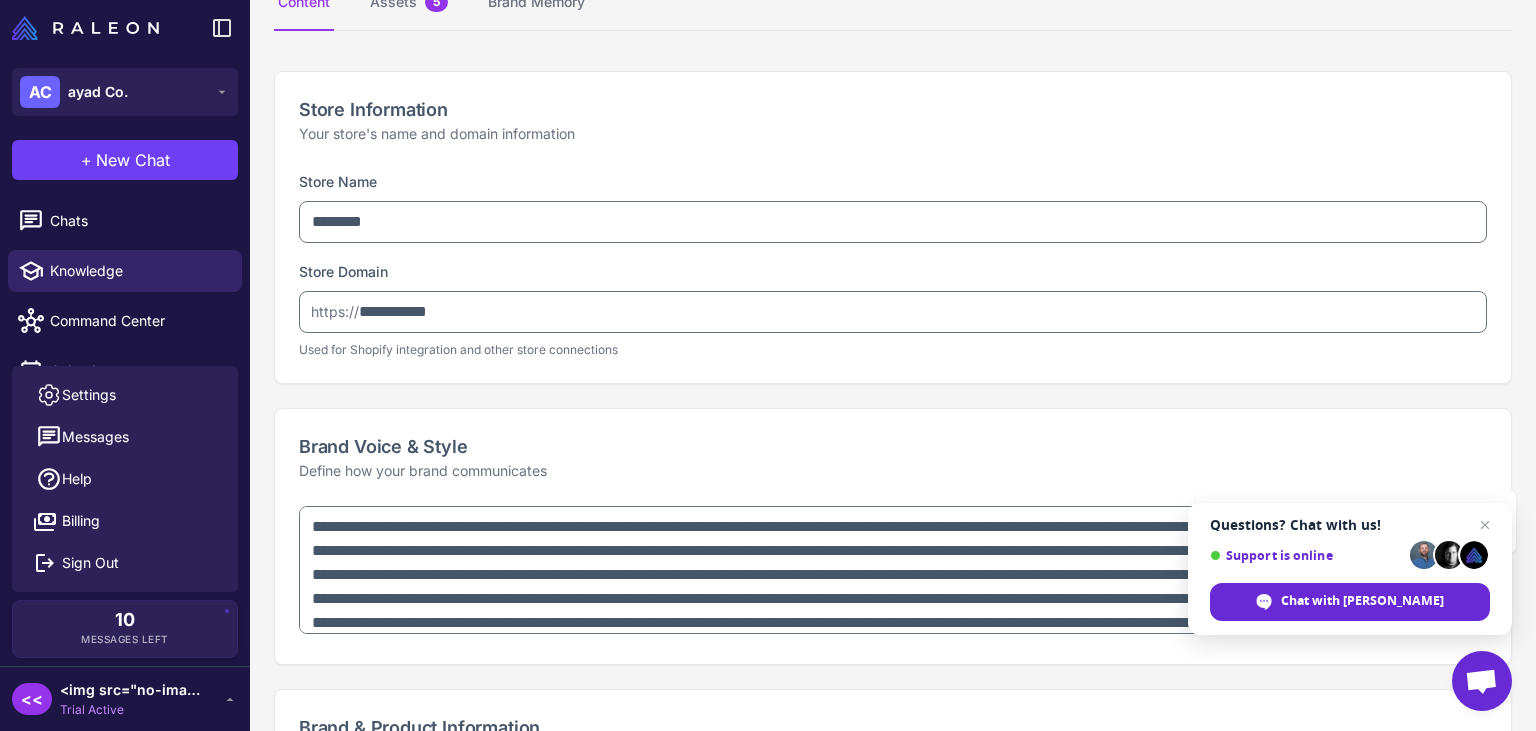 scroll, scrollTop: 0, scrollLeft: 0, axis: both 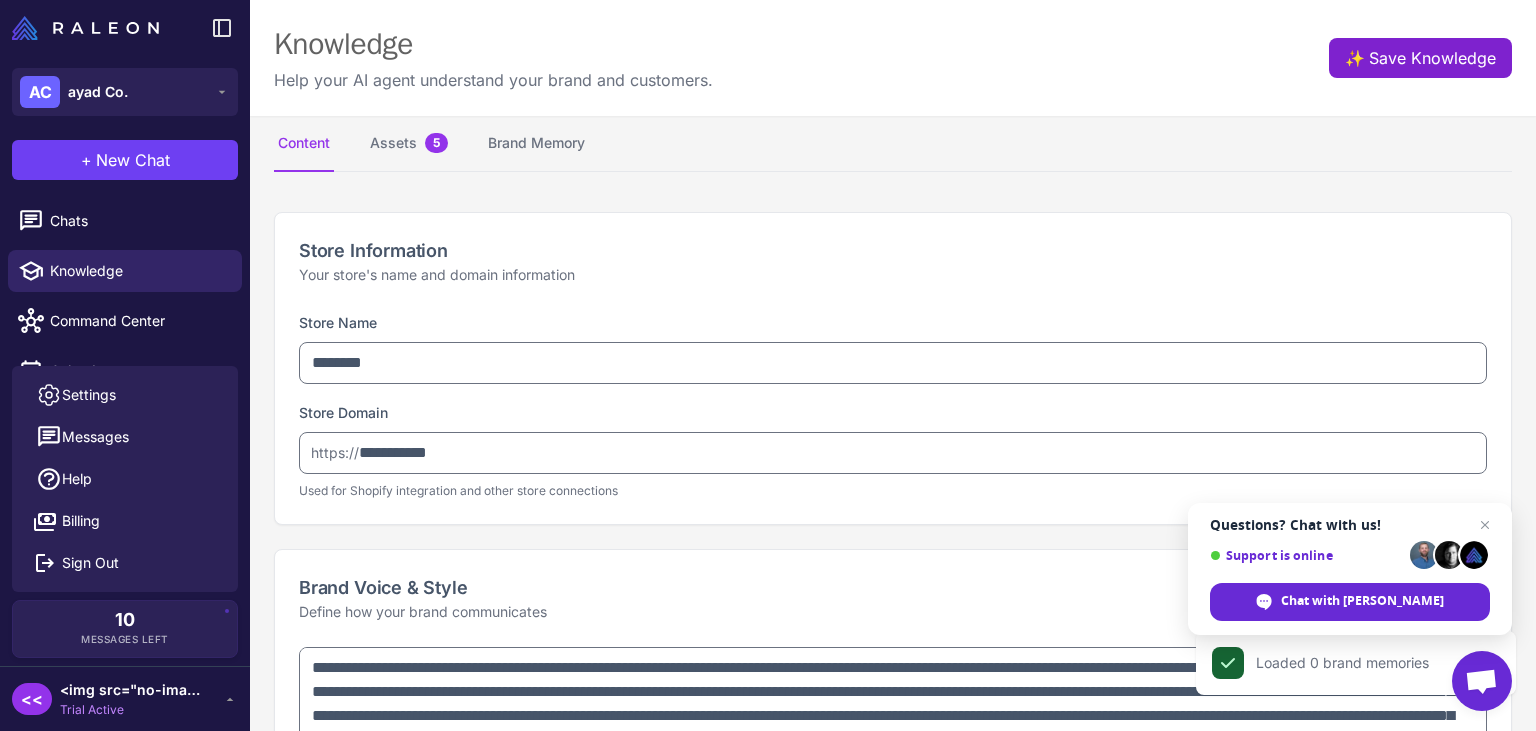 click on "✨" at bounding box center (1353, 54) 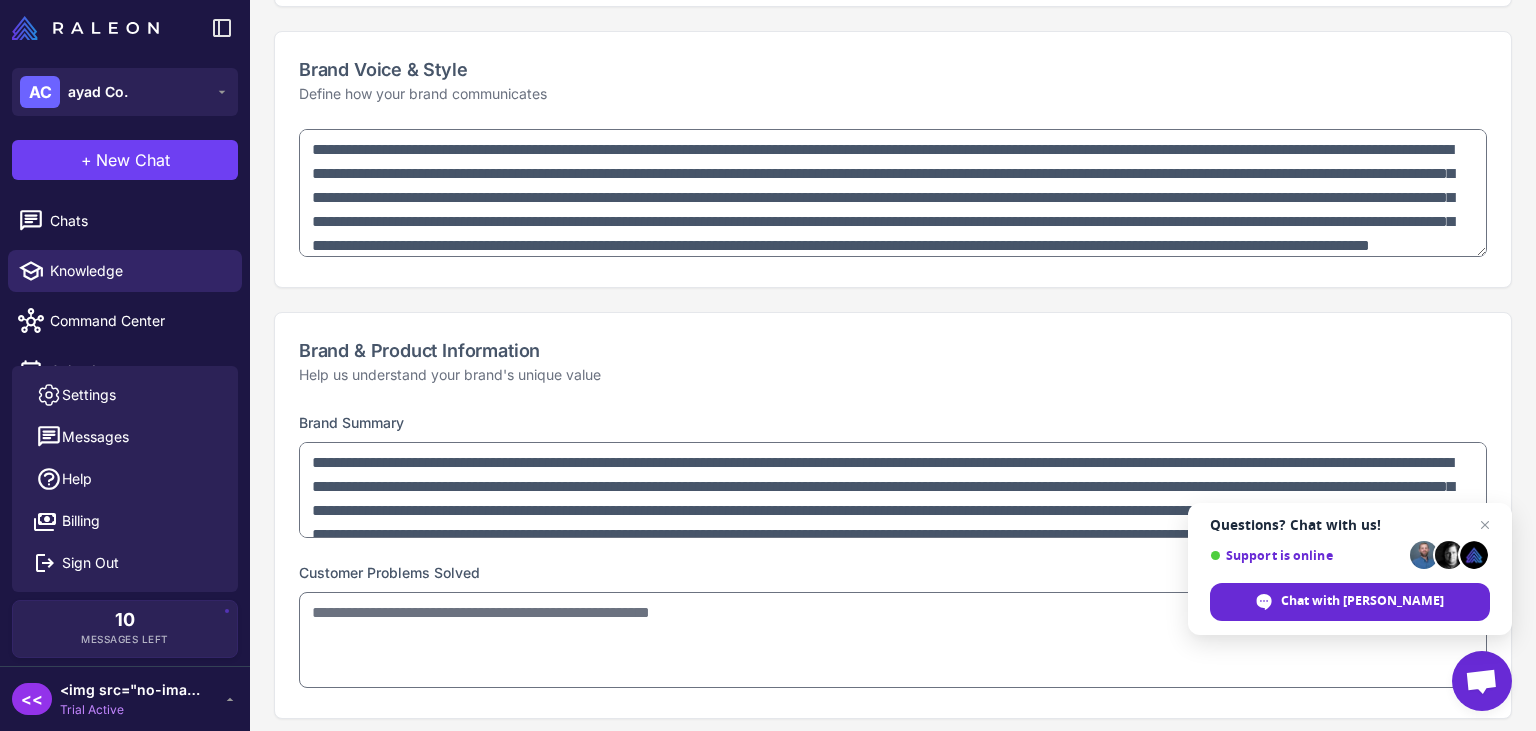 scroll, scrollTop: 536, scrollLeft: 0, axis: vertical 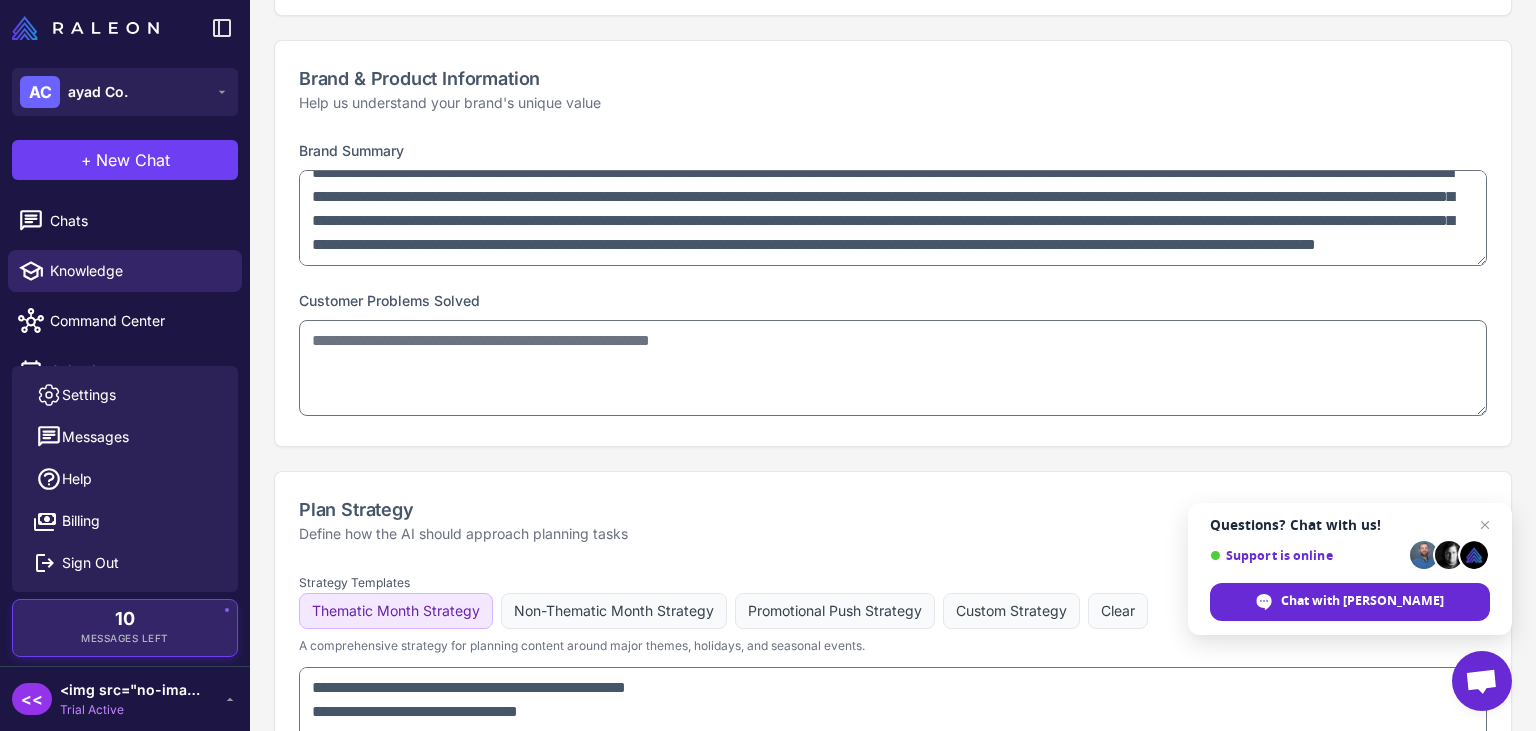 click on "10 Messages Left" at bounding box center (125, 628) 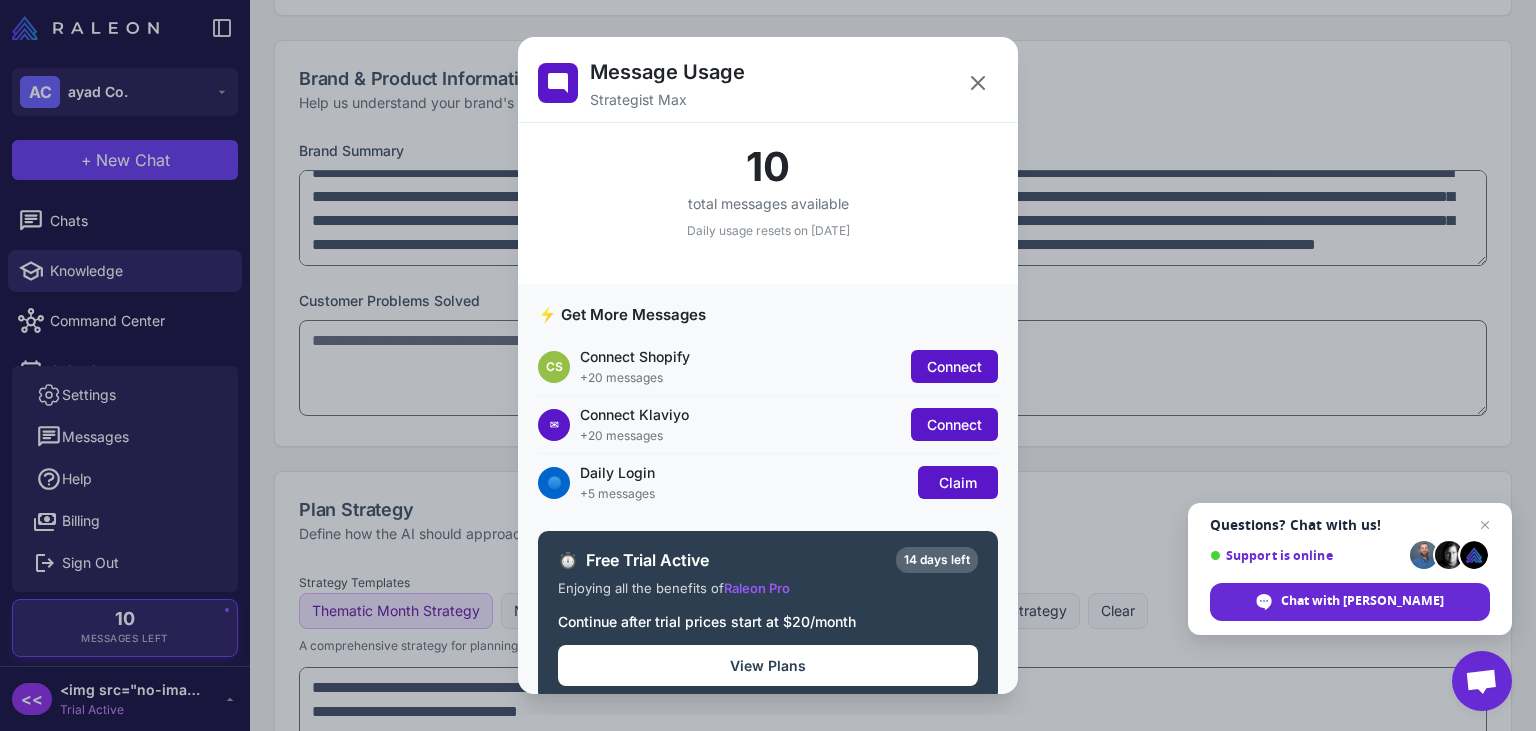 click on "Message Usage Strategist Max 10 total messages available Daily usage resets on July 2 ⚡ Get More Messages CS Connect Shopify +20 messages Connect ✉ Connect Klaviyo +20 messages Connect 🔵 Daily Login +5 messages Claim ⏱️ Free Trial Active 14 days left Enjoying all the benefits of  Raleon Pro Continue after trial prices start at $20/month View Plans" 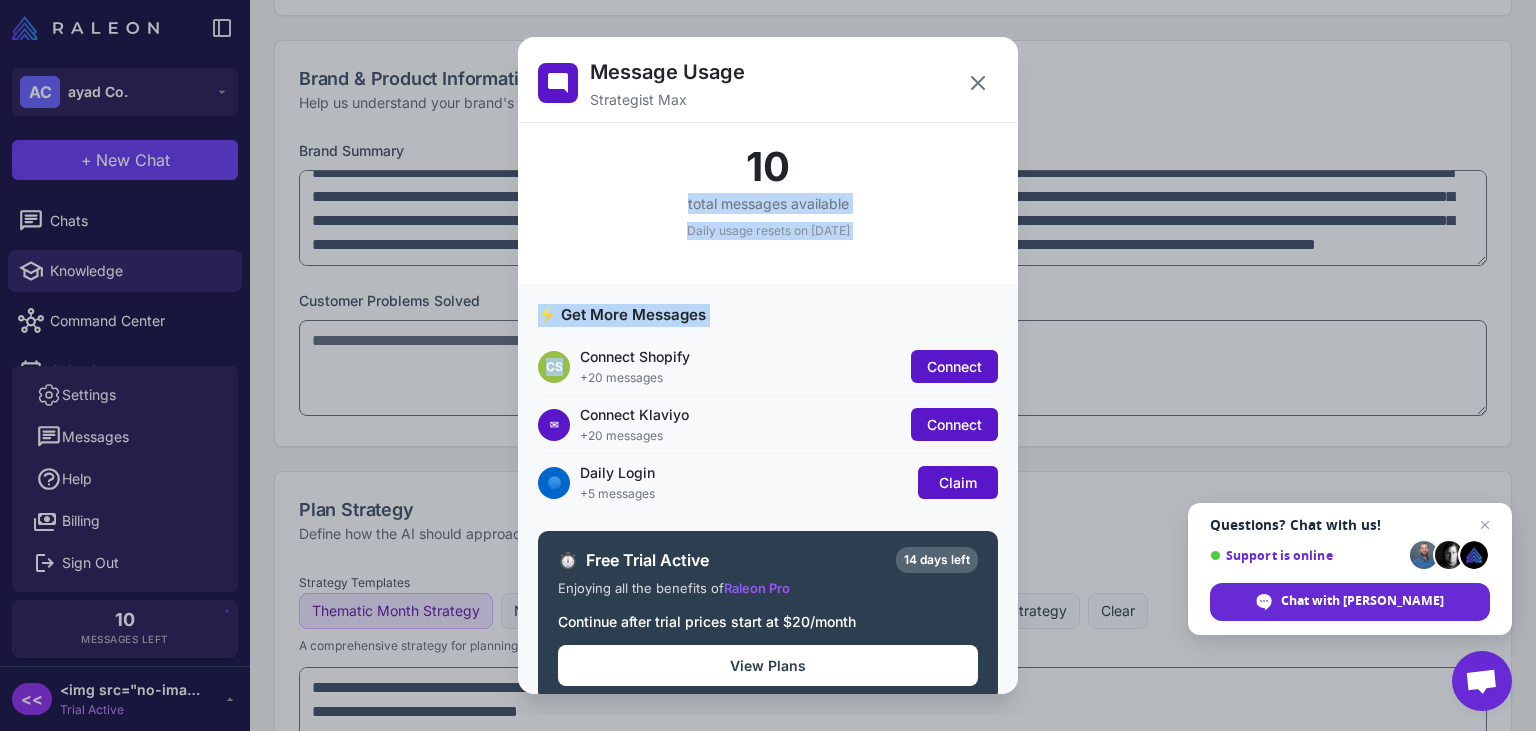 drag, startPoint x: 202, startPoint y: 627, endPoint x: 892, endPoint y: 150, distance: 838.826 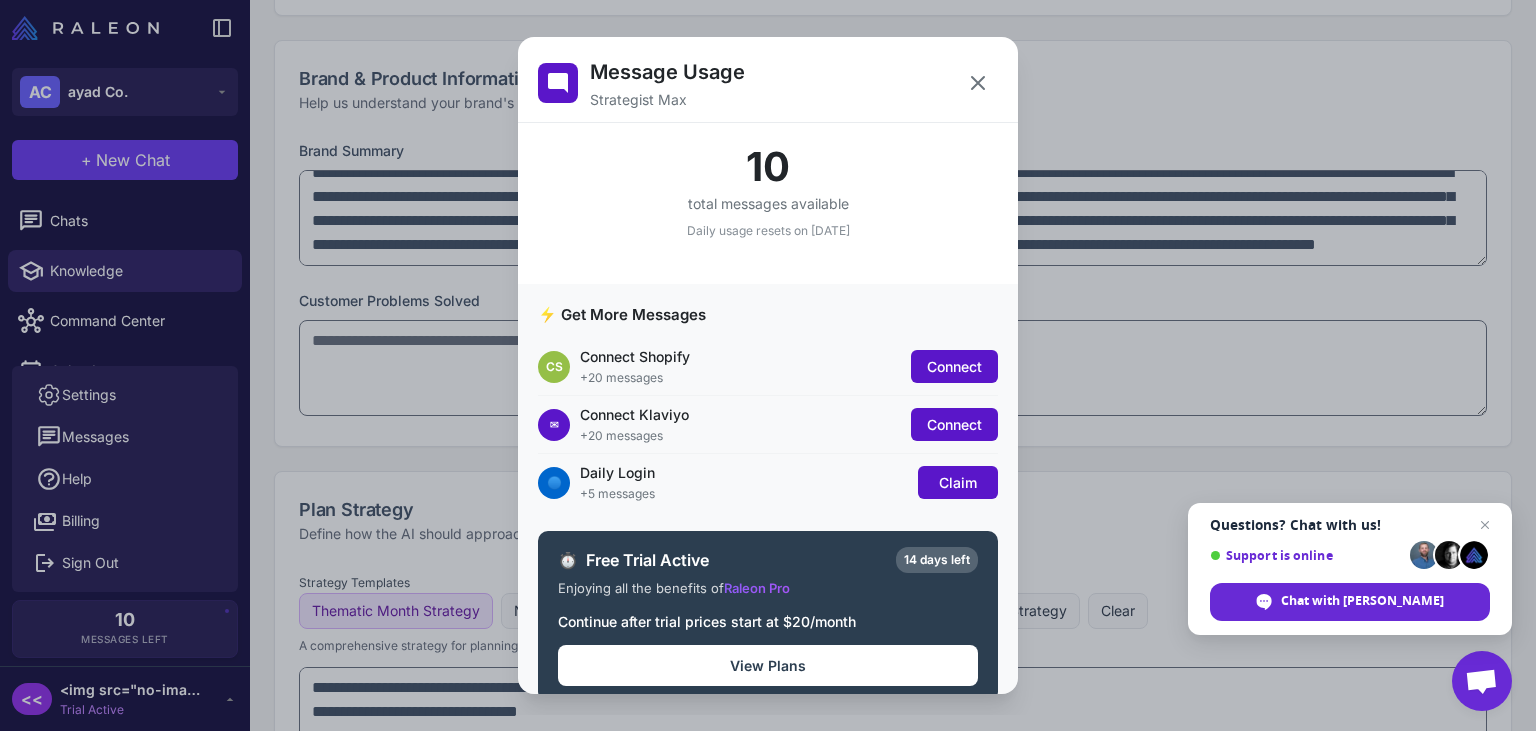 click on "10 total messages available Daily usage resets on July 2" at bounding box center [768, 203] 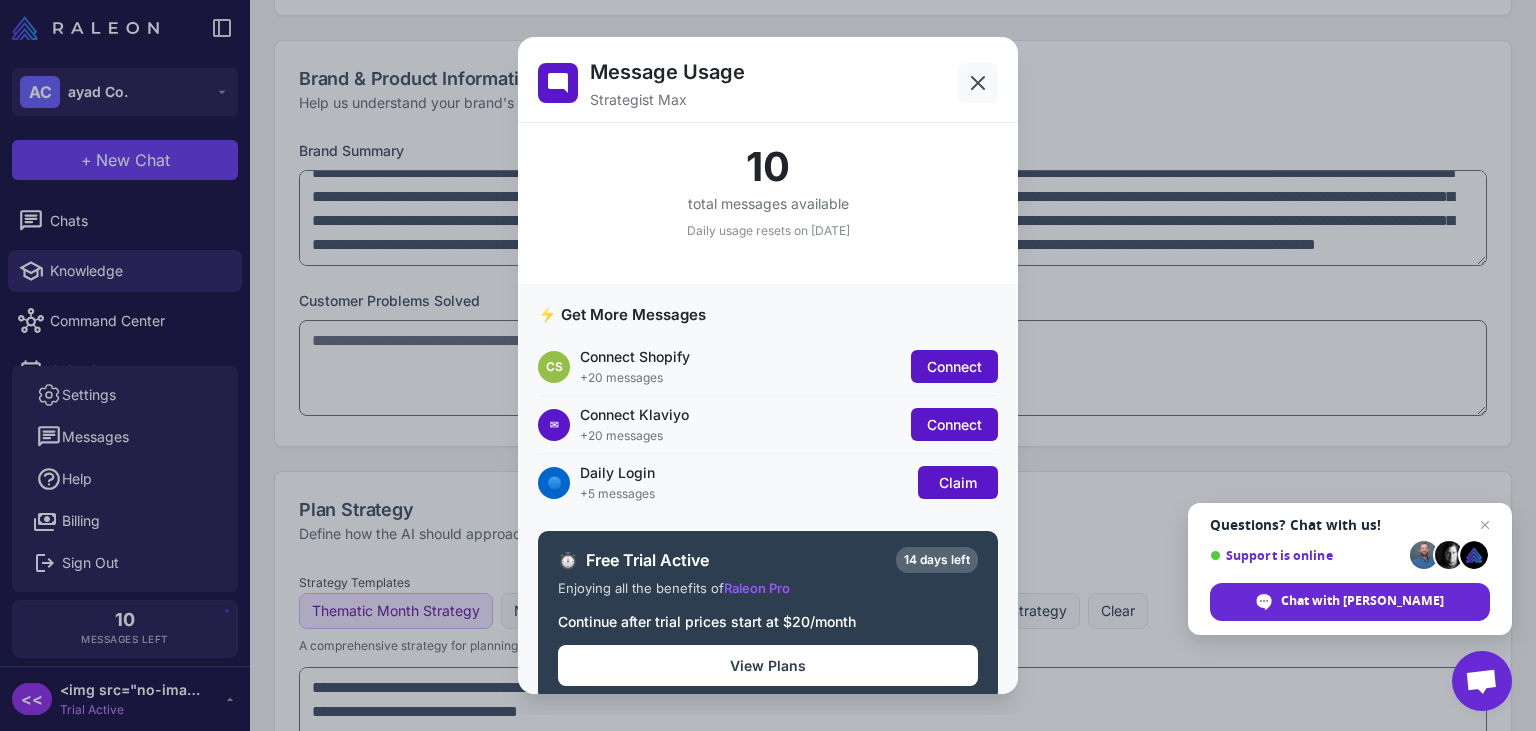 click 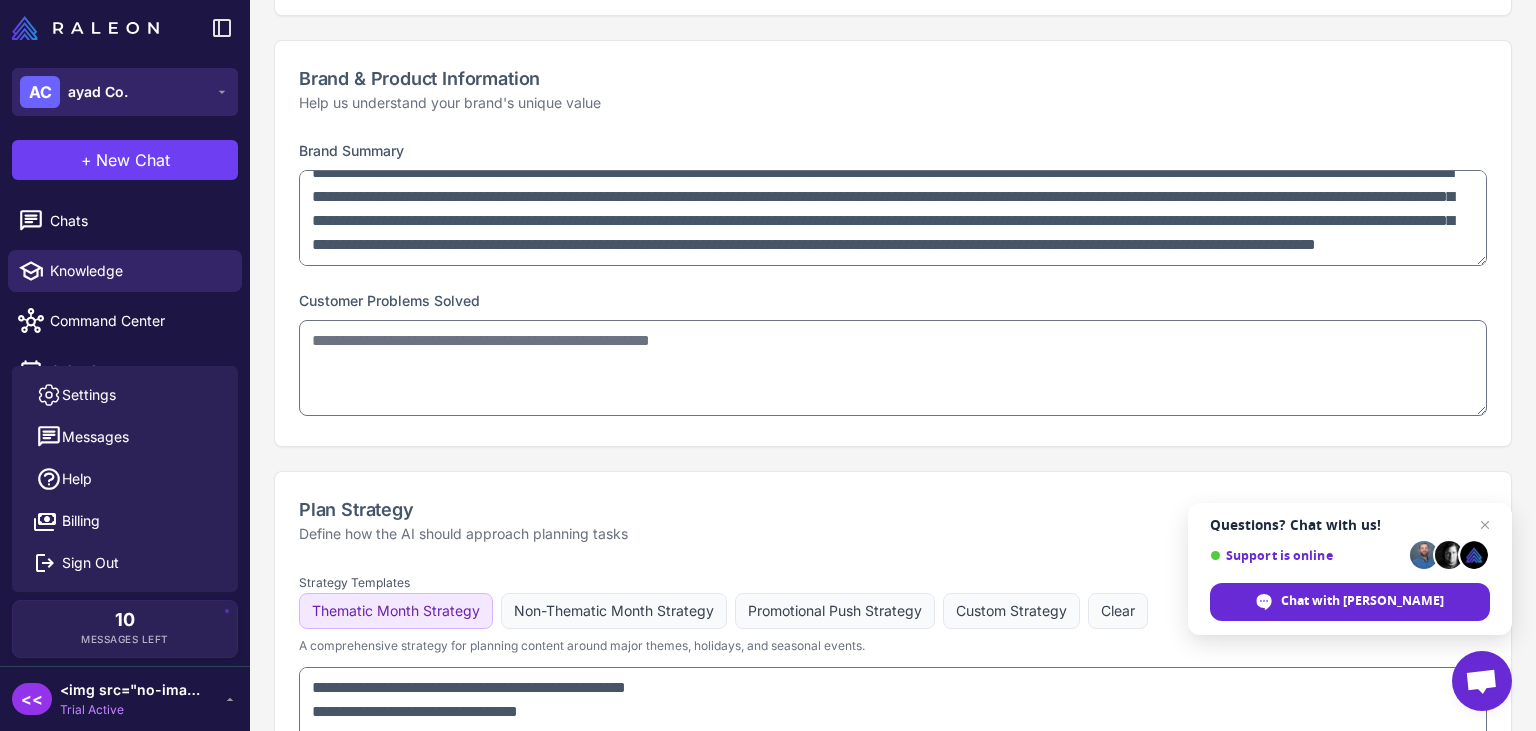 click on "[PERSON_NAME] Co." at bounding box center [125, 92] 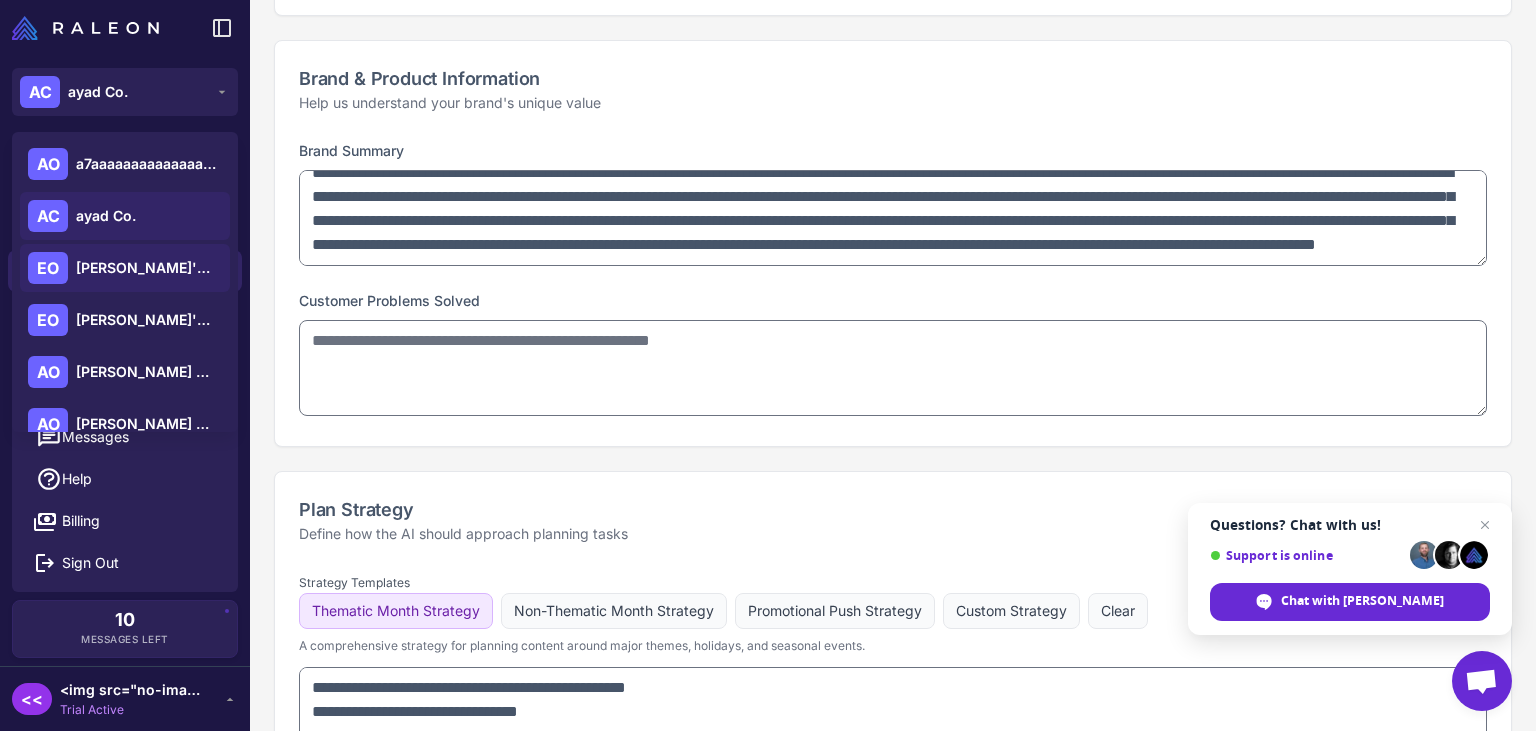 scroll, scrollTop: 496, scrollLeft: 0, axis: vertical 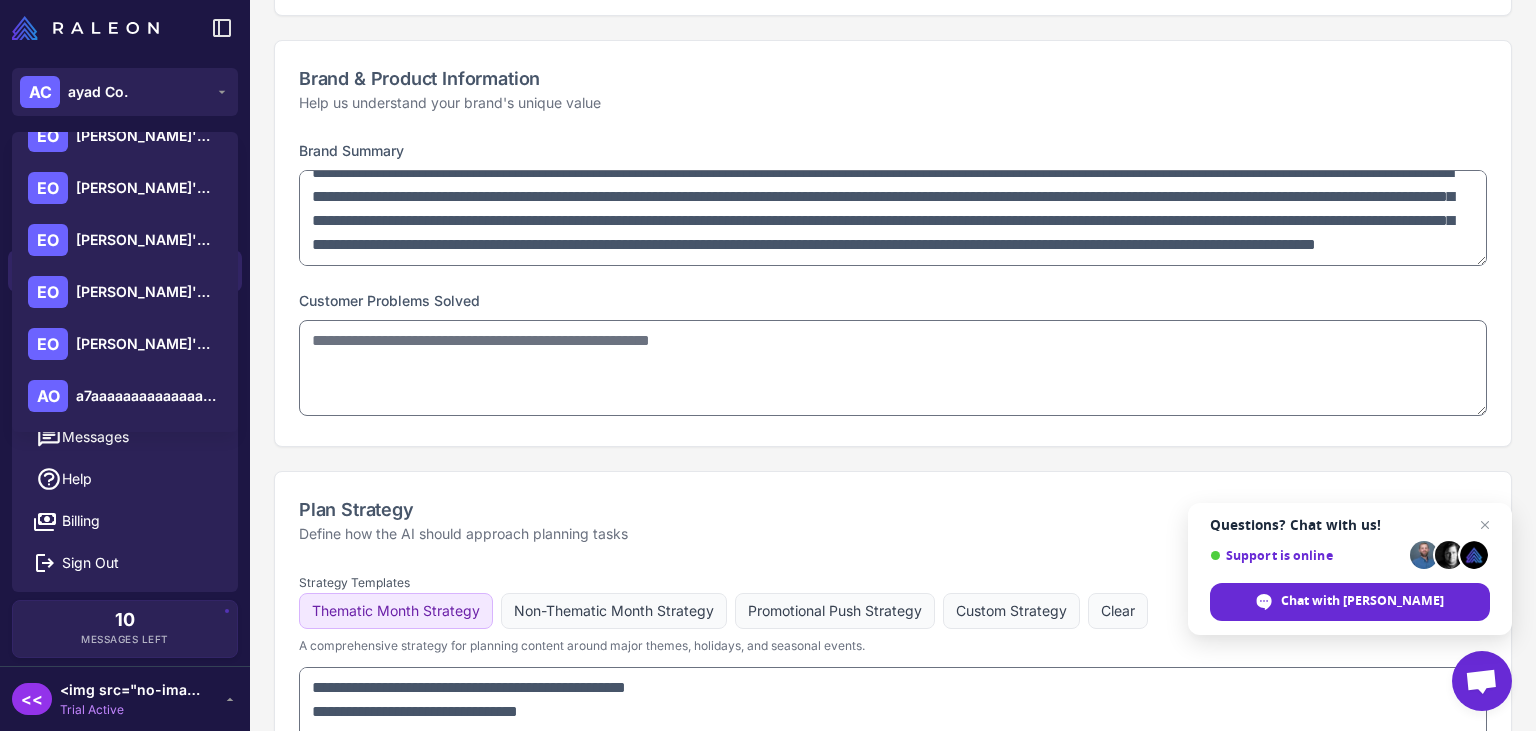 click on "<< <img src="no-image.jpg" onerror="alert('Hello');" /> <img src="nonexistent-image.jpg" onerror="alert('Hello');" /> Trial Active" at bounding box center (125, 699) 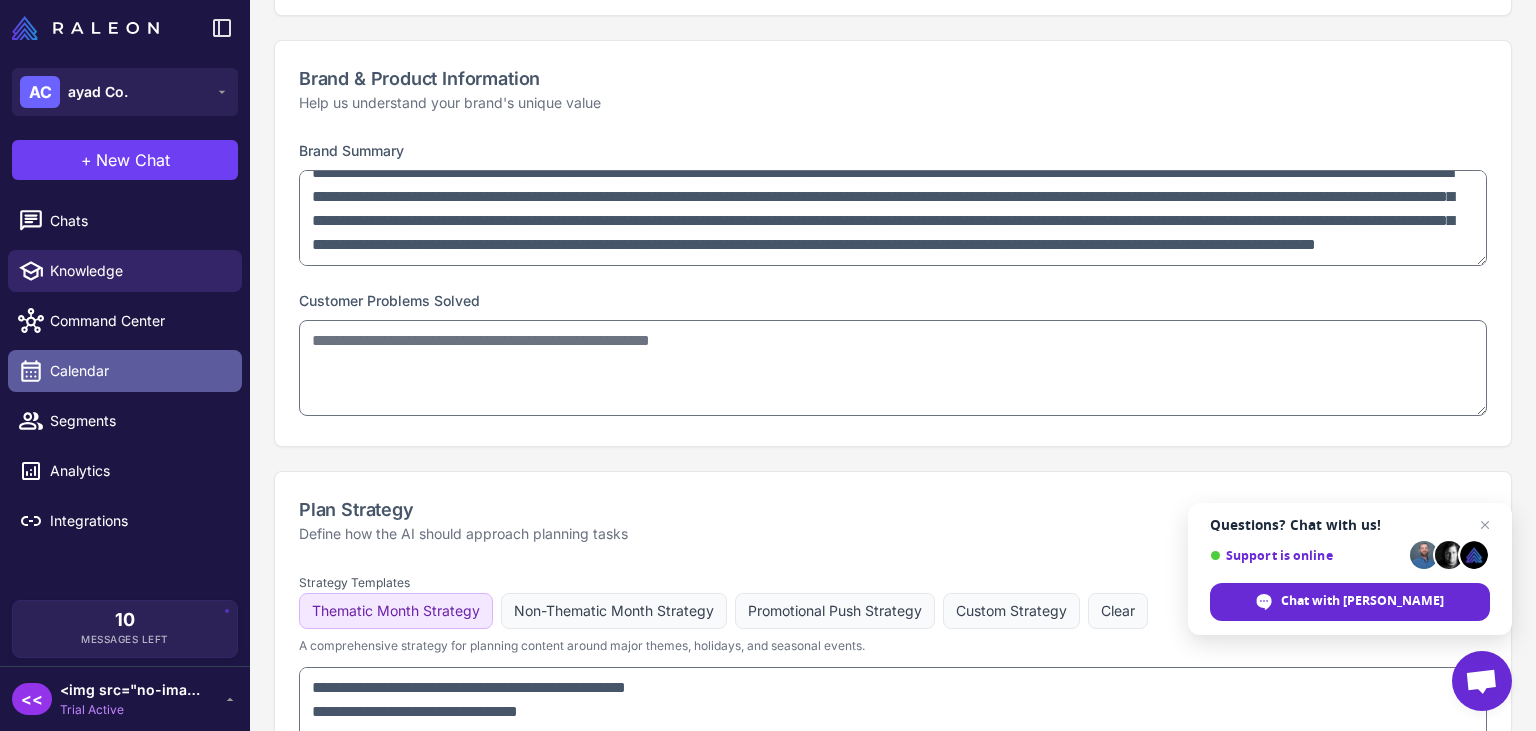 click on "Calendar" at bounding box center [125, 371] 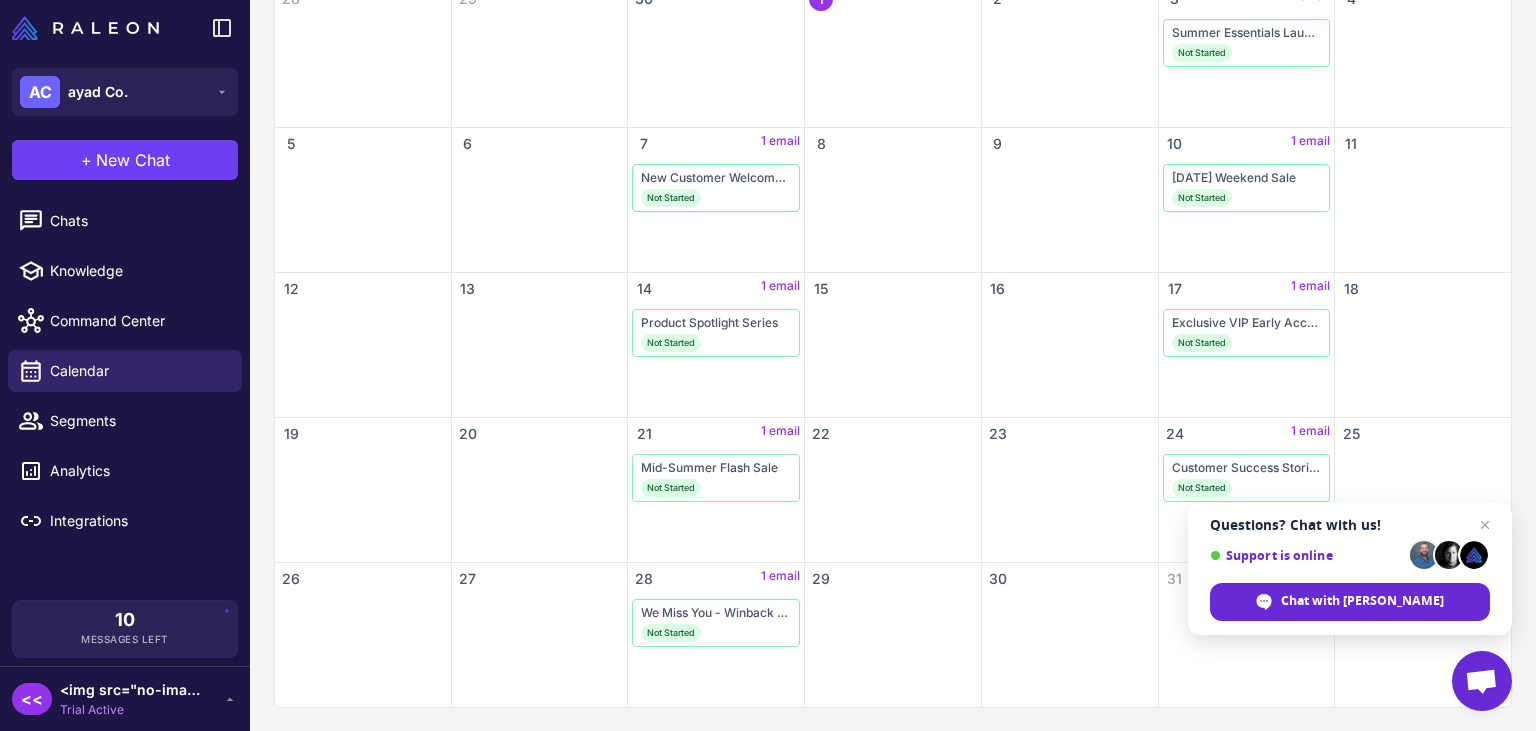 scroll, scrollTop: 0, scrollLeft: 0, axis: both 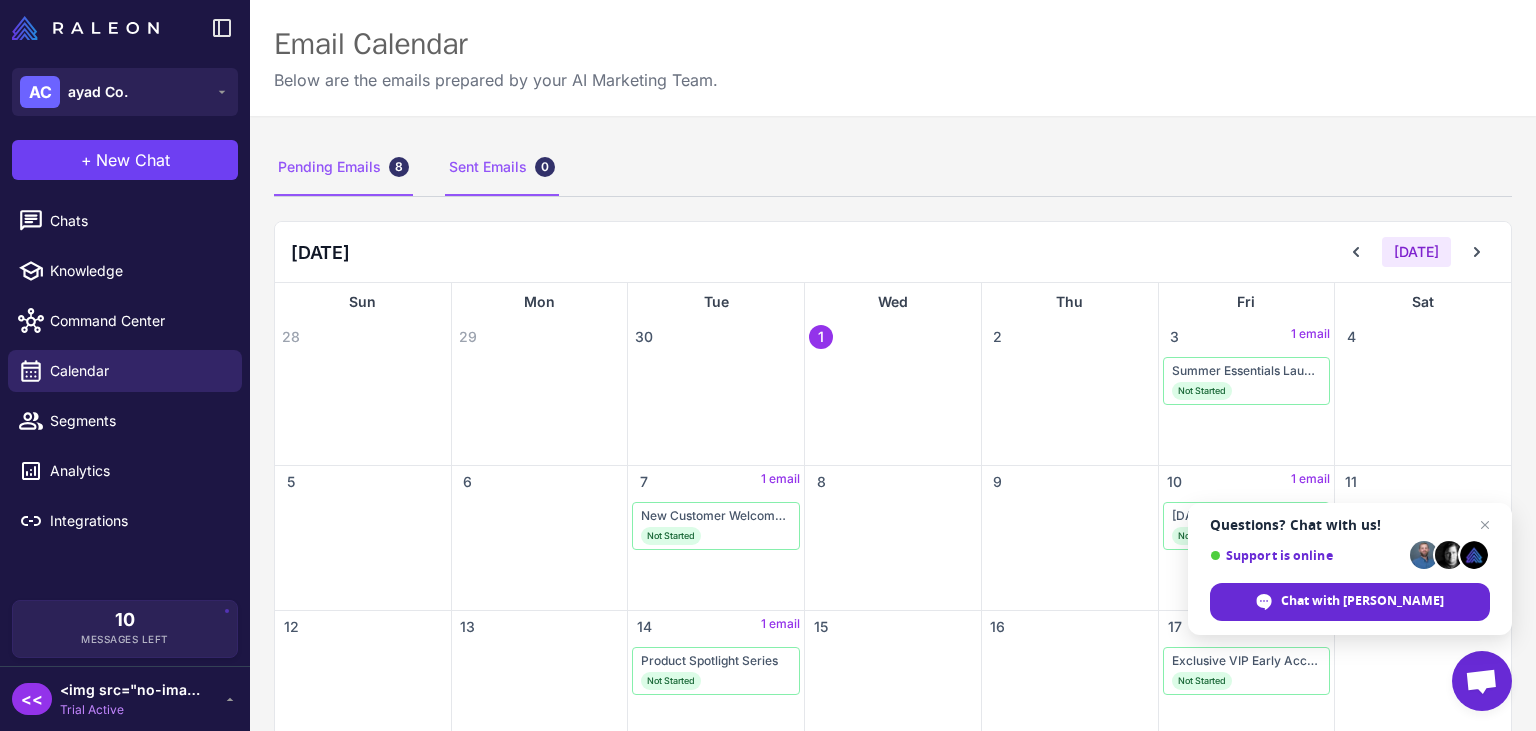 click on "Sent Emails  0" at bounding box center [502, 168] 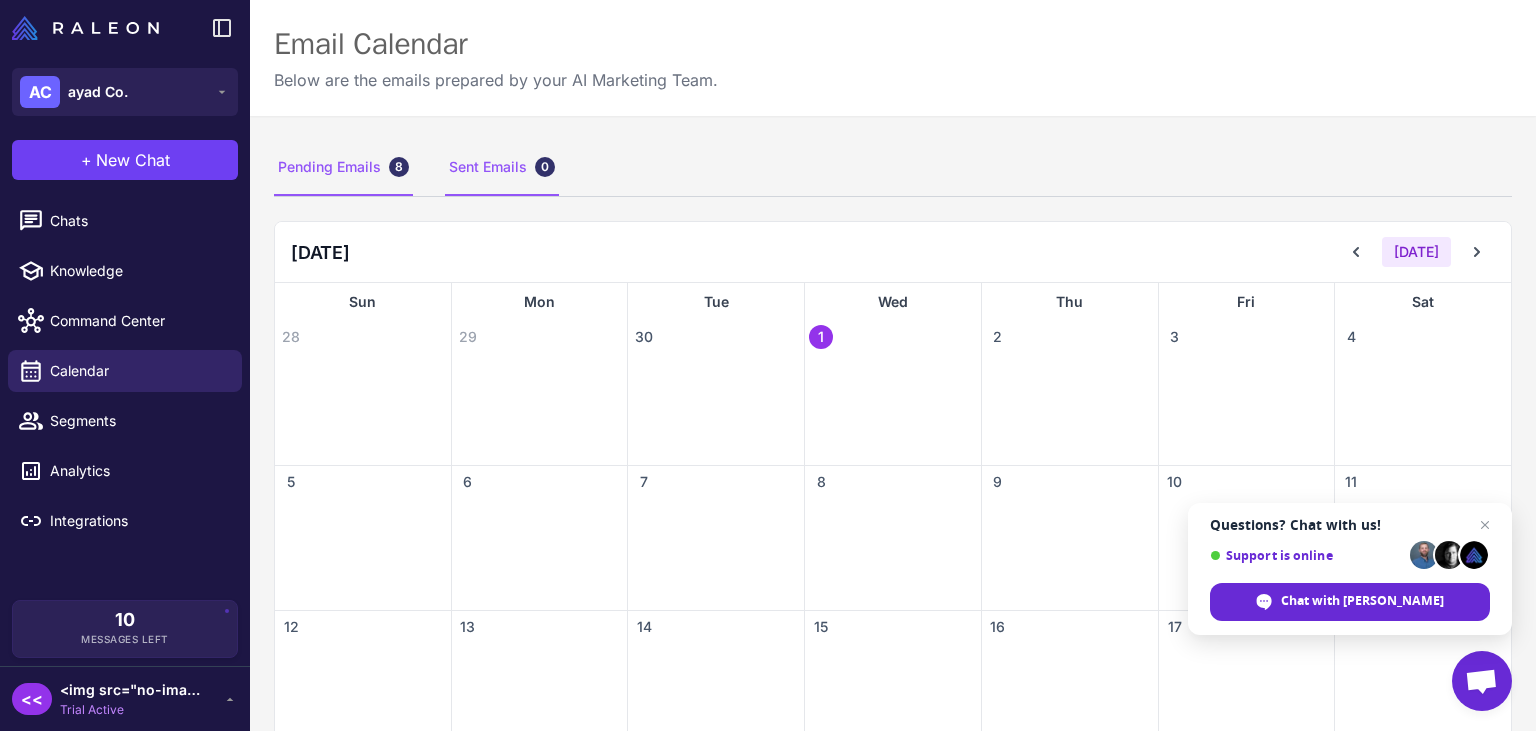 click on "Pending Emails  8" at bounding box center [343, 168] 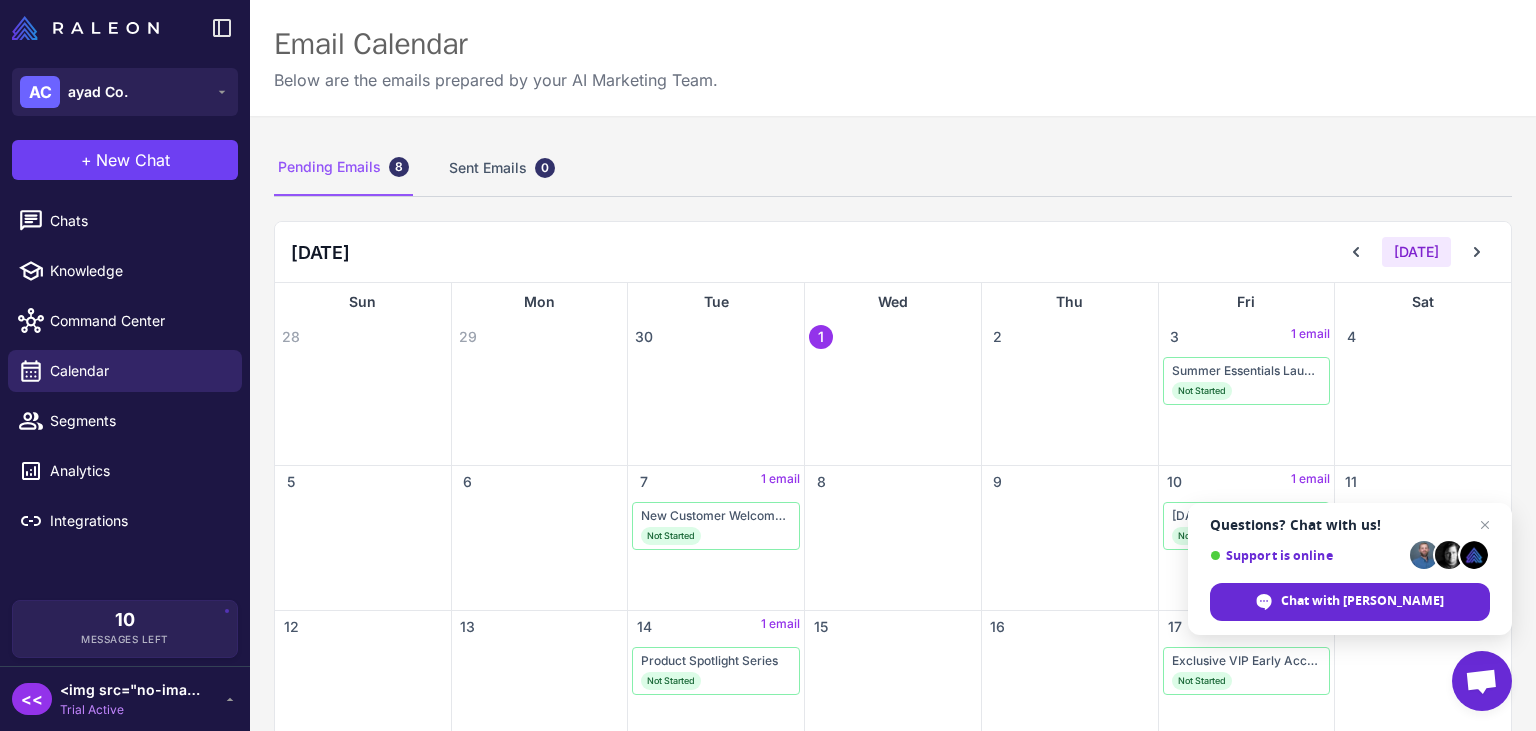 click at bounding box center (893, 554) 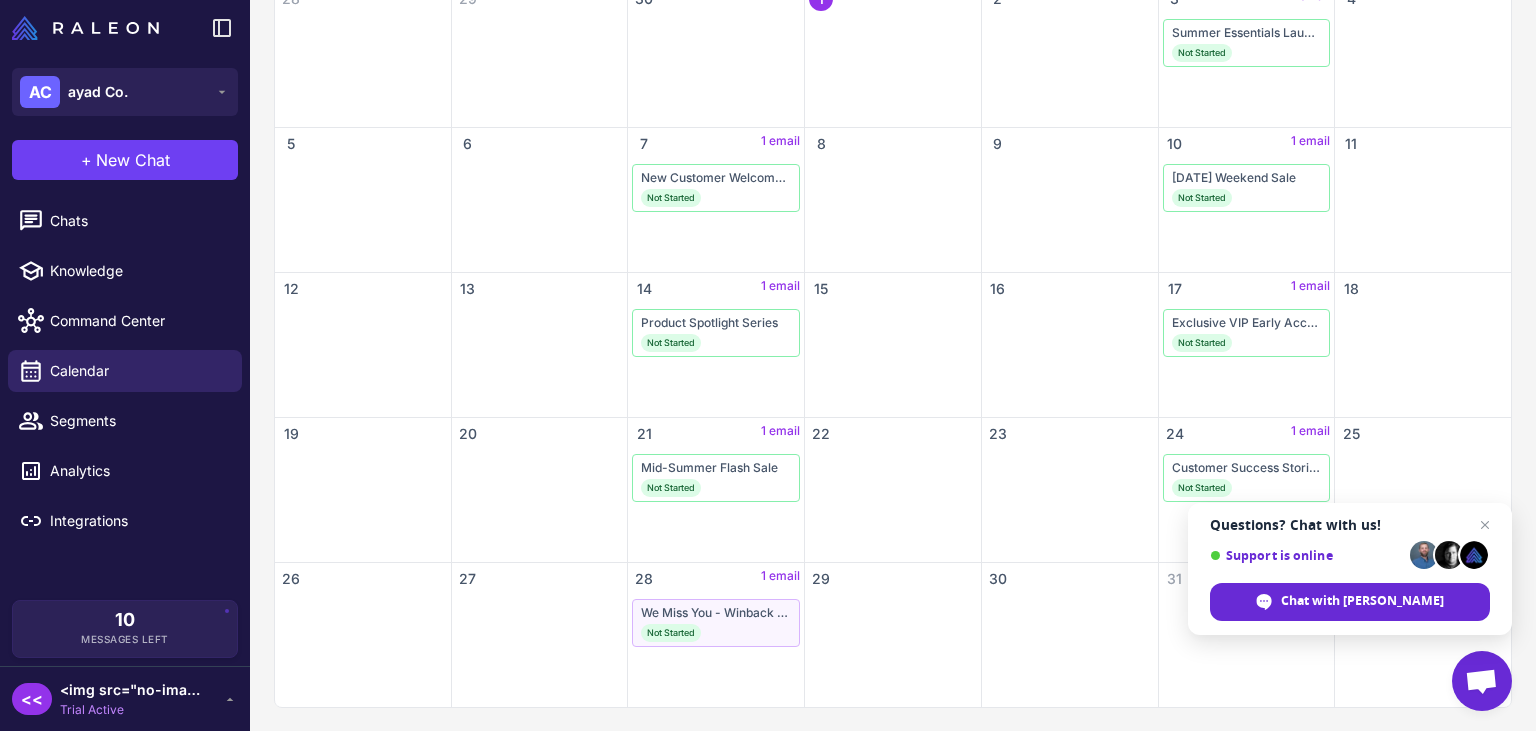 click on "Not Started" at bounding box center [716, 633] 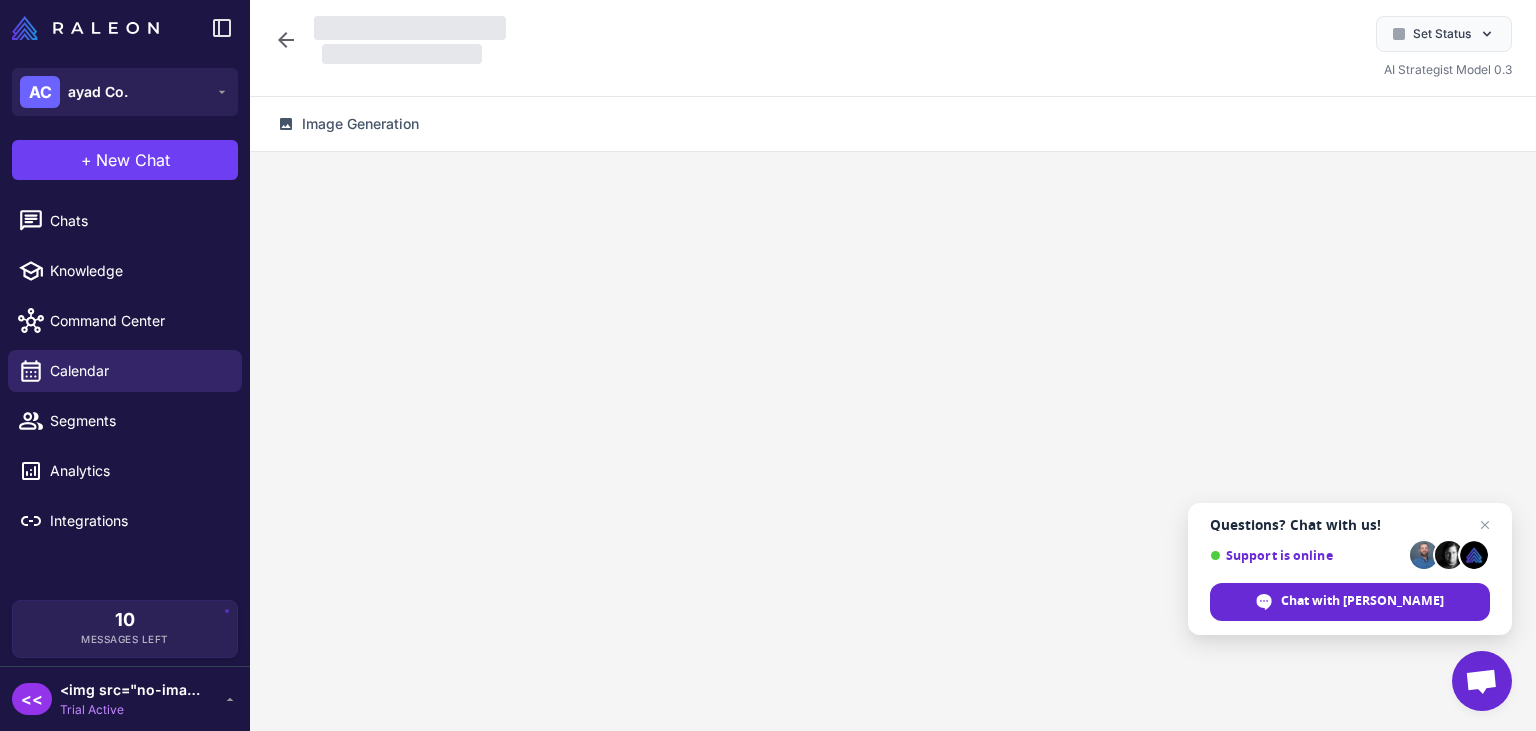 scroll, scrollTop: 0, scrollLeft: 0, axis: both 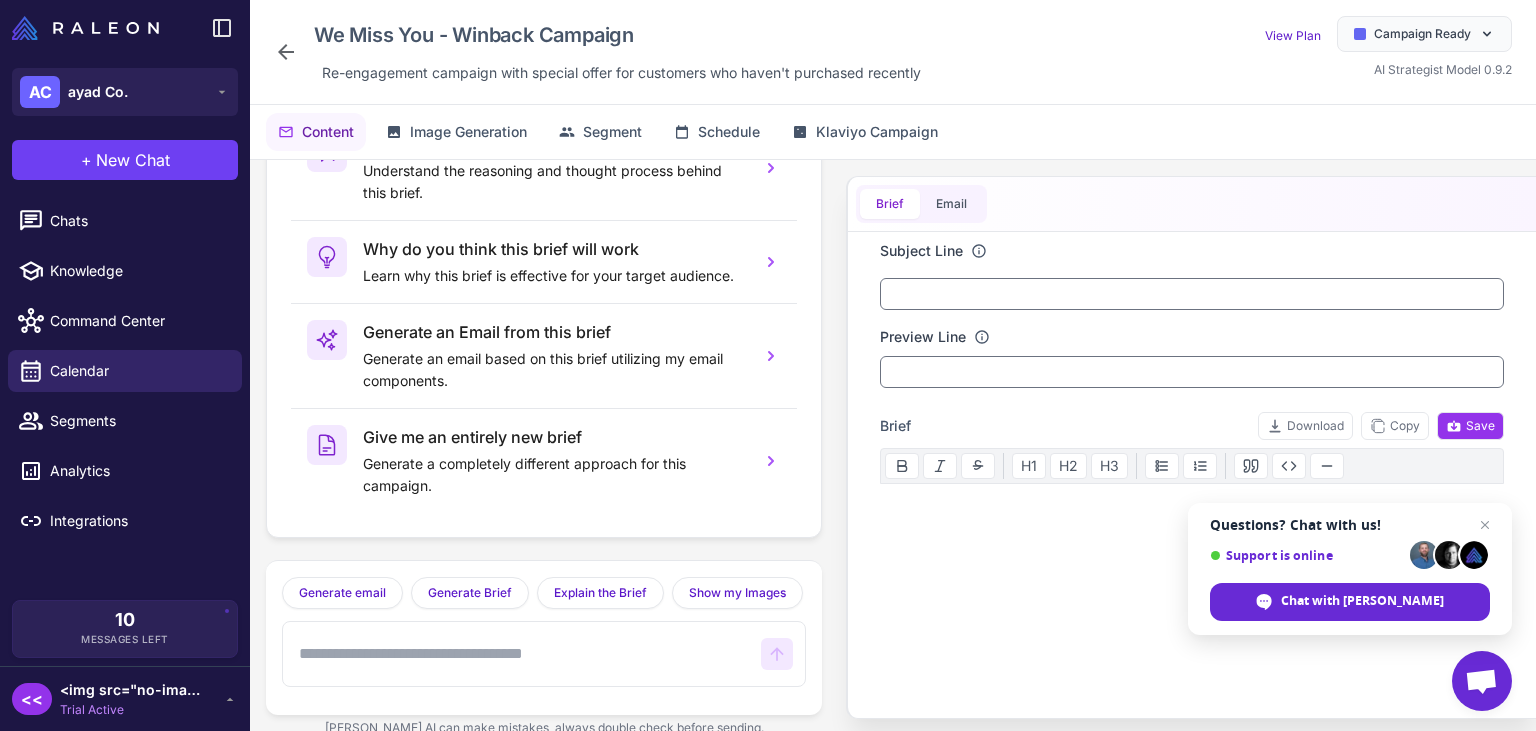 click on "<img src="no-image.jpg" onerror="alert('Hello');" /> <img src="nonexistent-image.jpg" onerror="alert('Hello');" />" at bounding box center [130, 690] 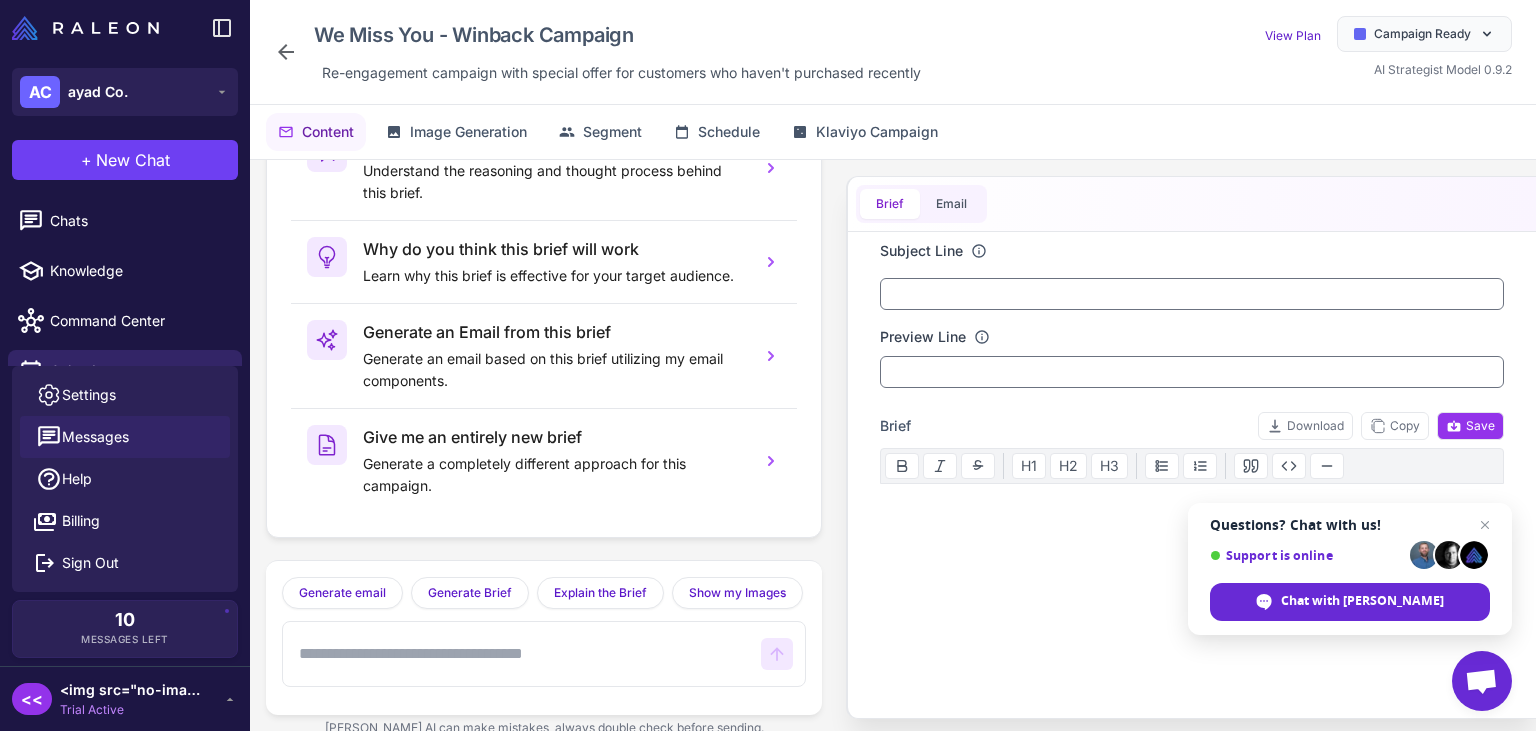 click on "Messages" 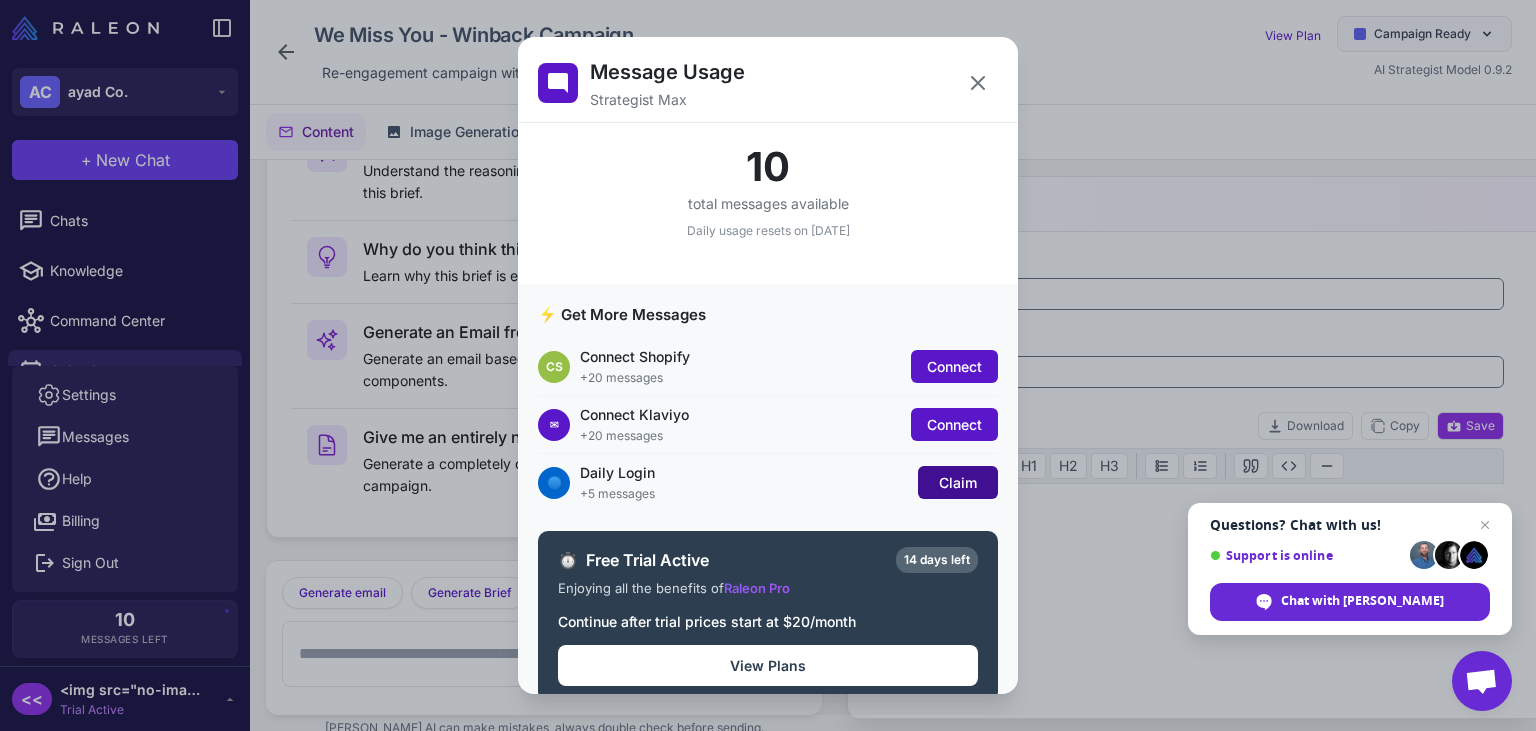 click on "Claim" at bounding box center [958, 482] 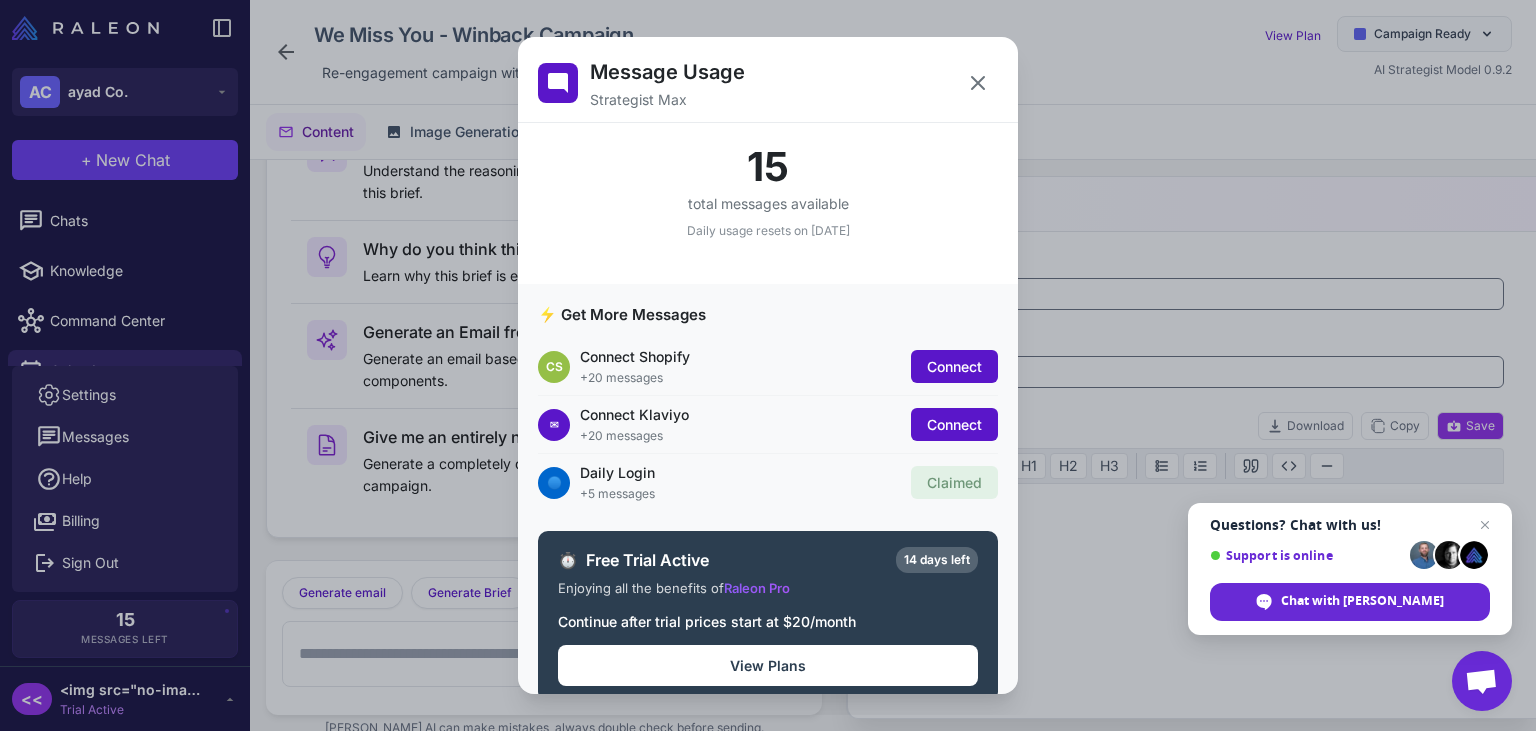 scroll, scrollTop: 26, scrollLeft: 0, axis: vertical 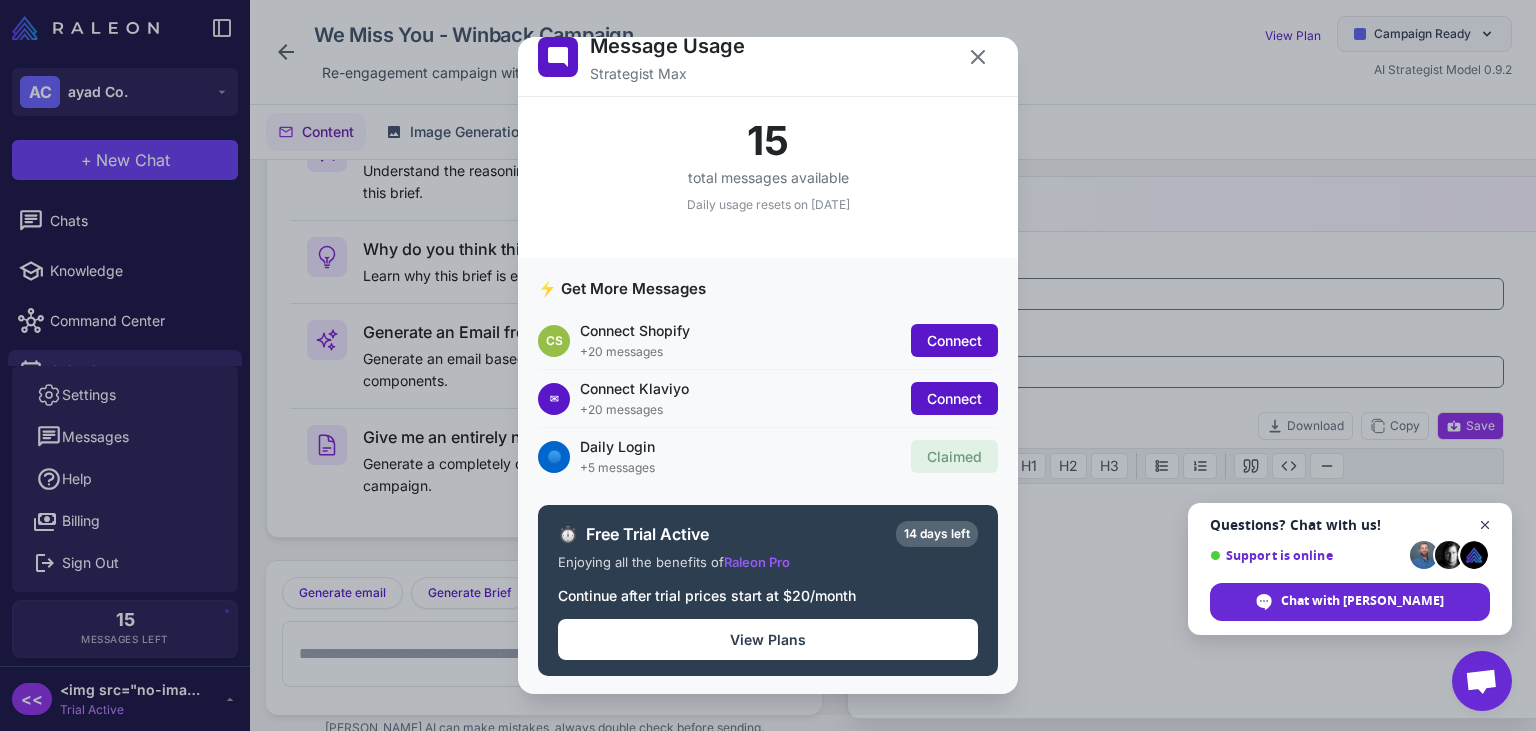 click at bounding box center [1485, 525] 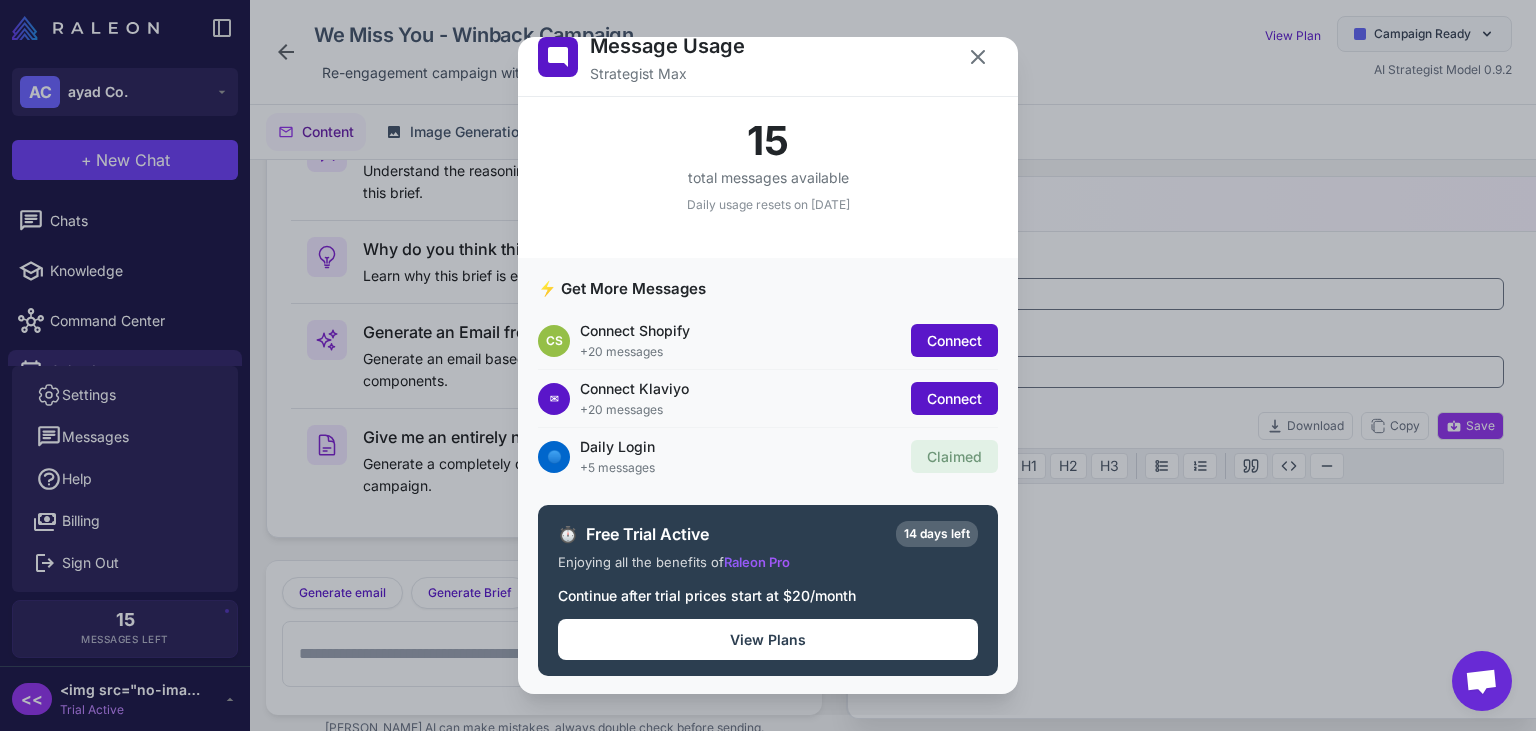 scroll, scrollTop: 0, scrollLeft: 0, axis: both 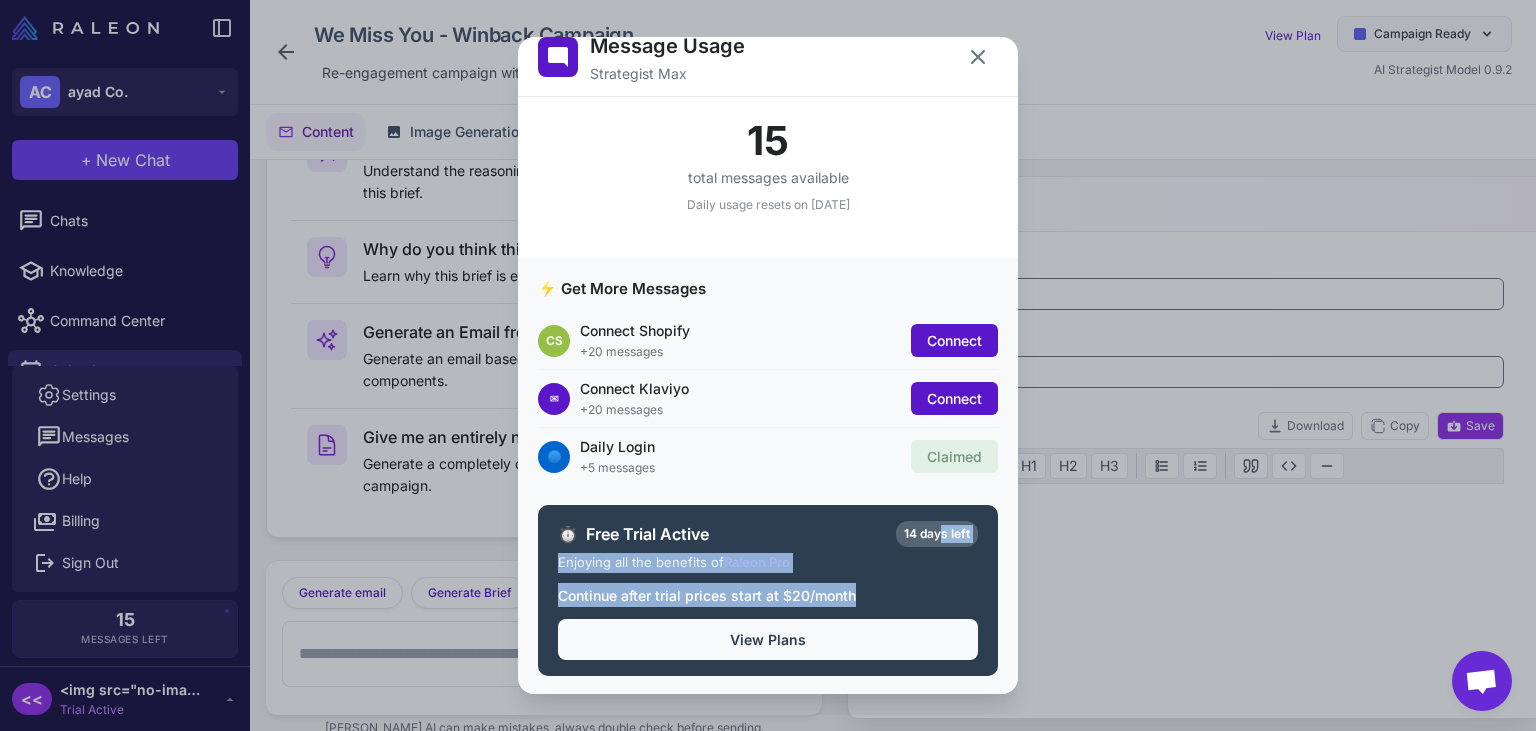 drag, startPoint x: 942, startPoint y: 530, endPoint x: 882, endPoint y: 630, distance: 116.61904 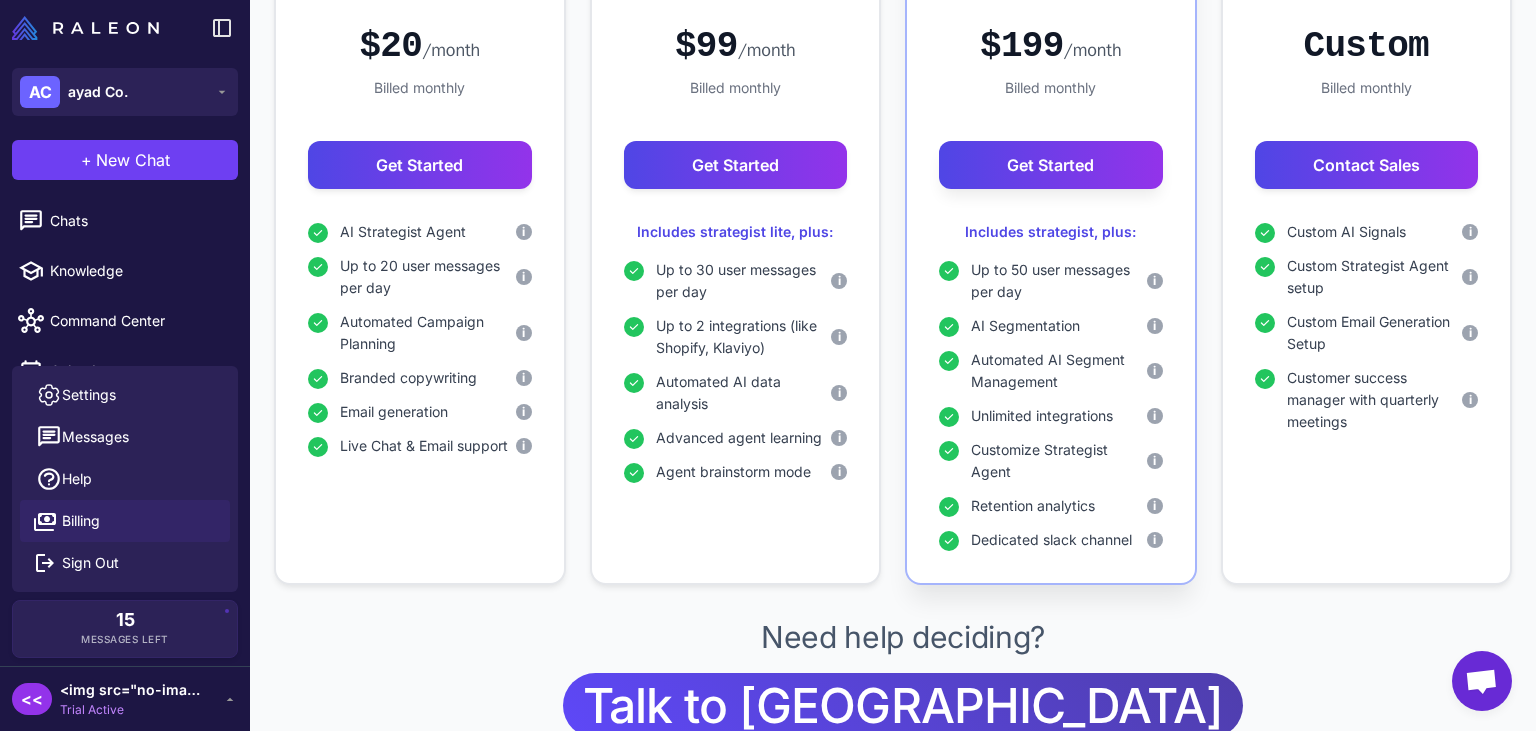 scroll, scrollTop: 544, scrollLeft: 0, axis: vertical 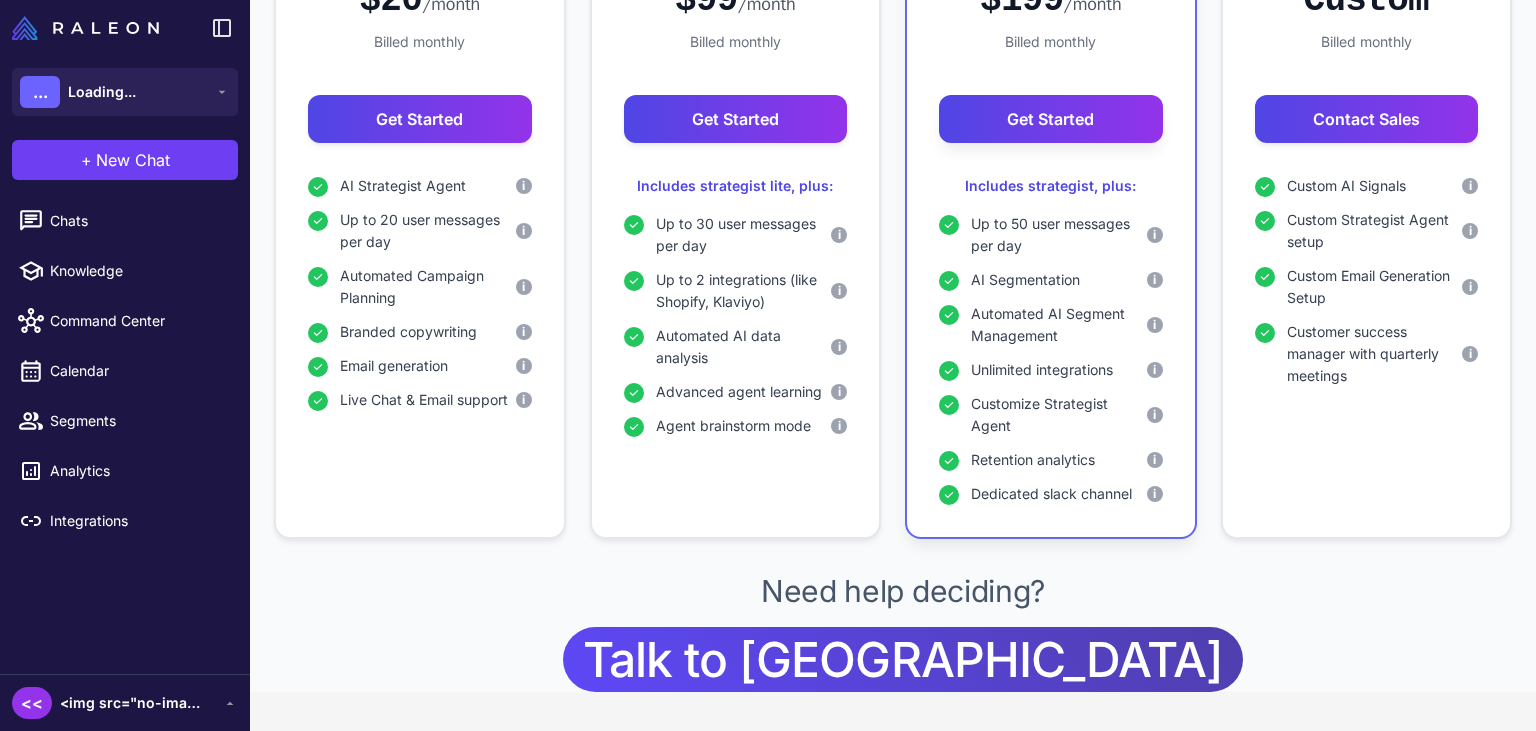 click on "<< <img src="no-image.jpg" onerror="alert('Hello');" /> <img src="nonexistent-image.jpg" onerror="alert('Hello');" />" at bounding box center [125, 702] 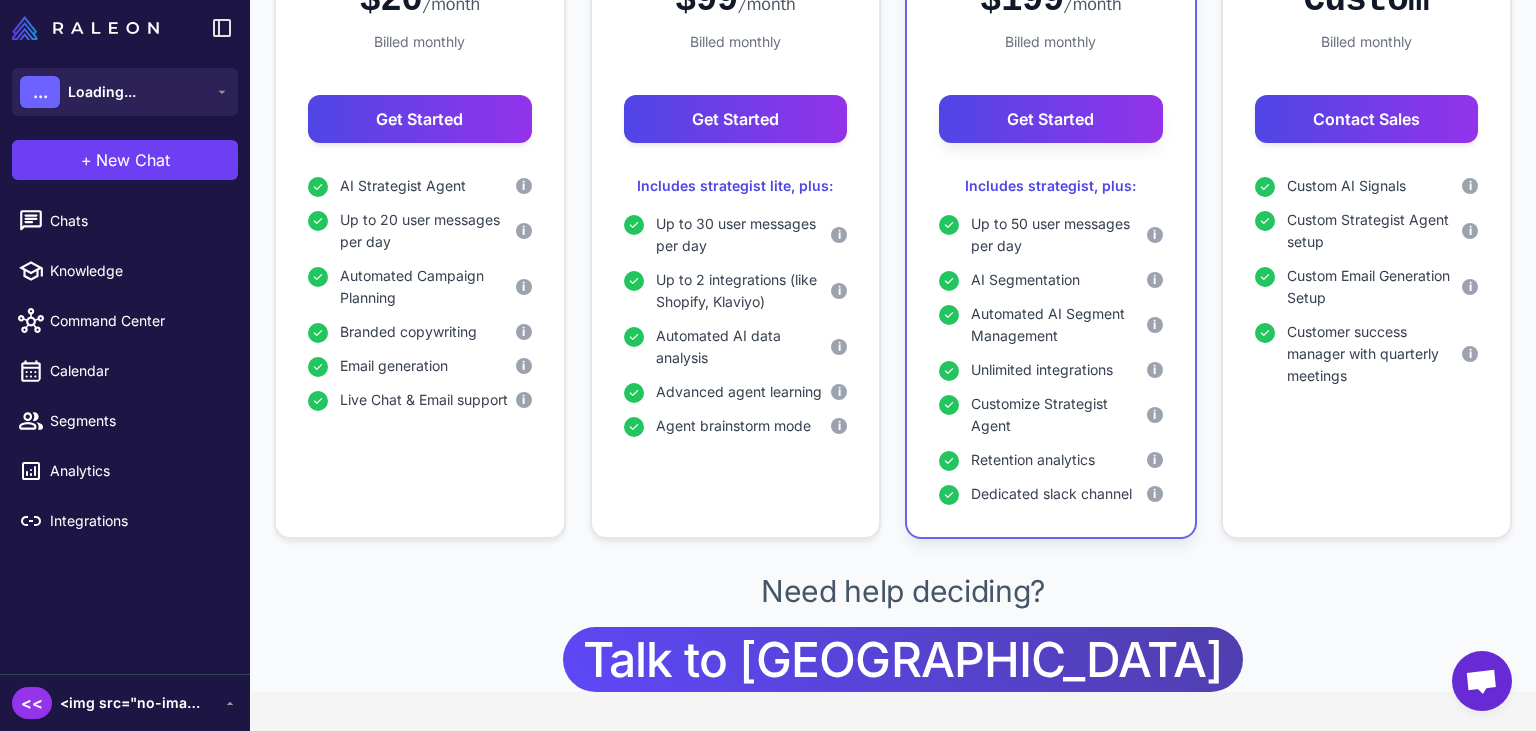 click 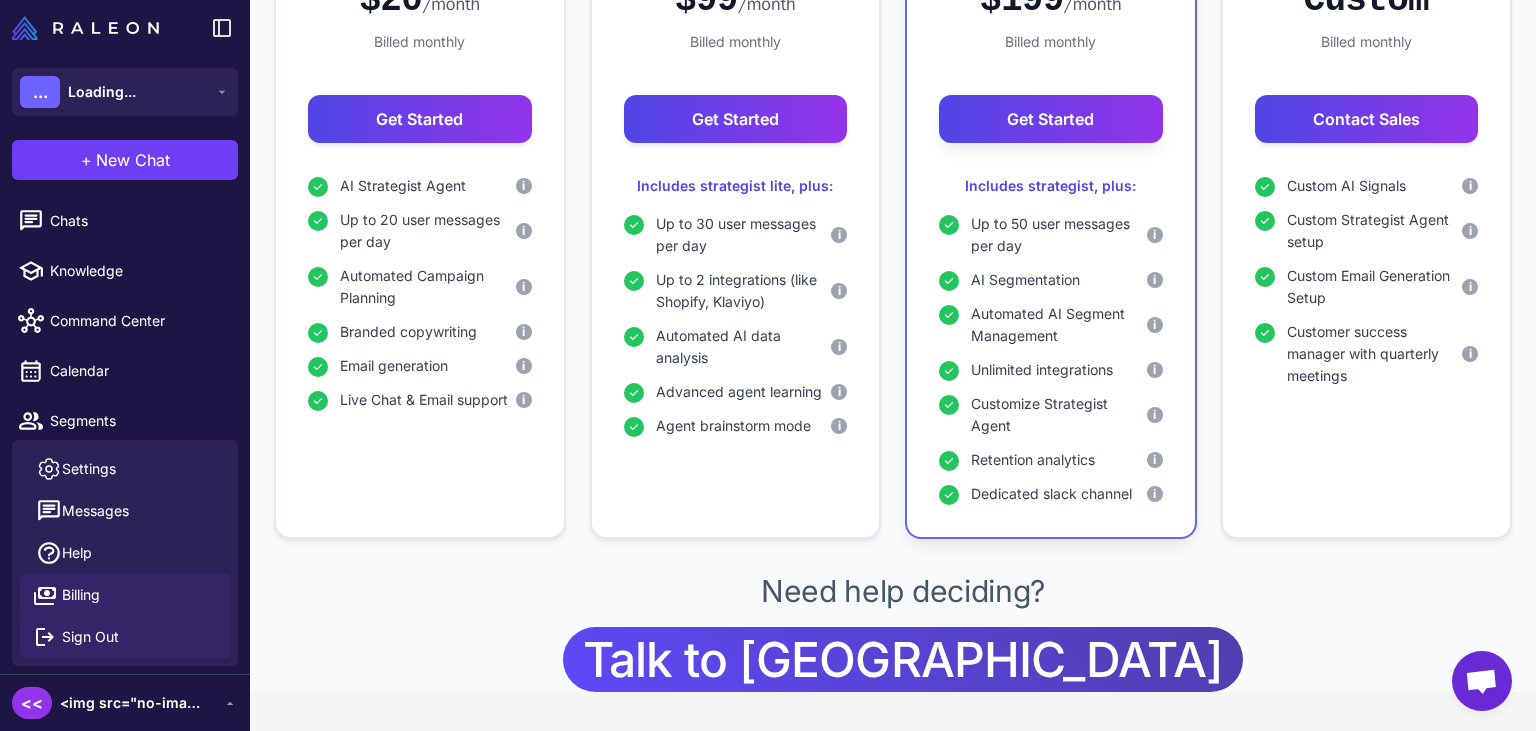 click on "Sign Out" at bounding box center [90, 637] 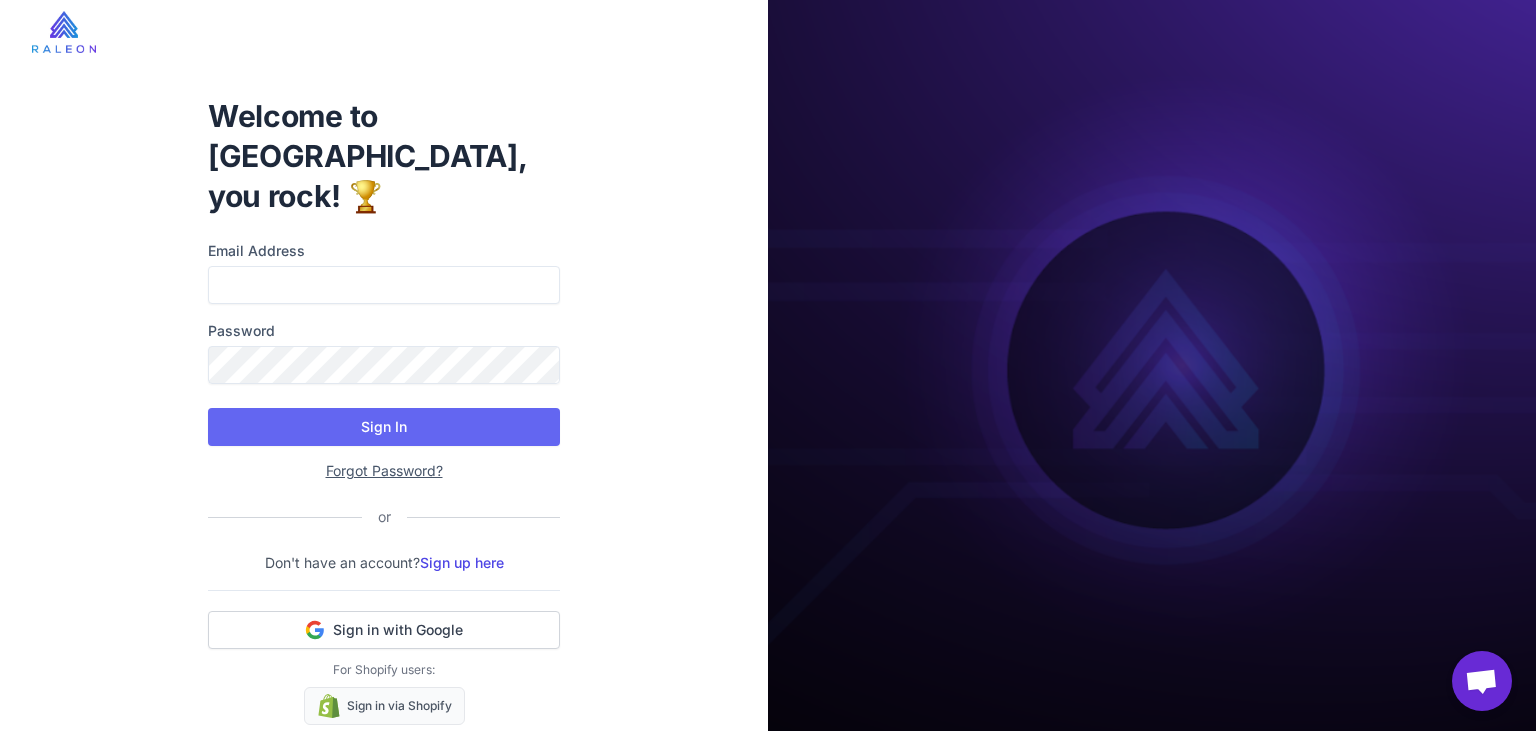 type on "**********" 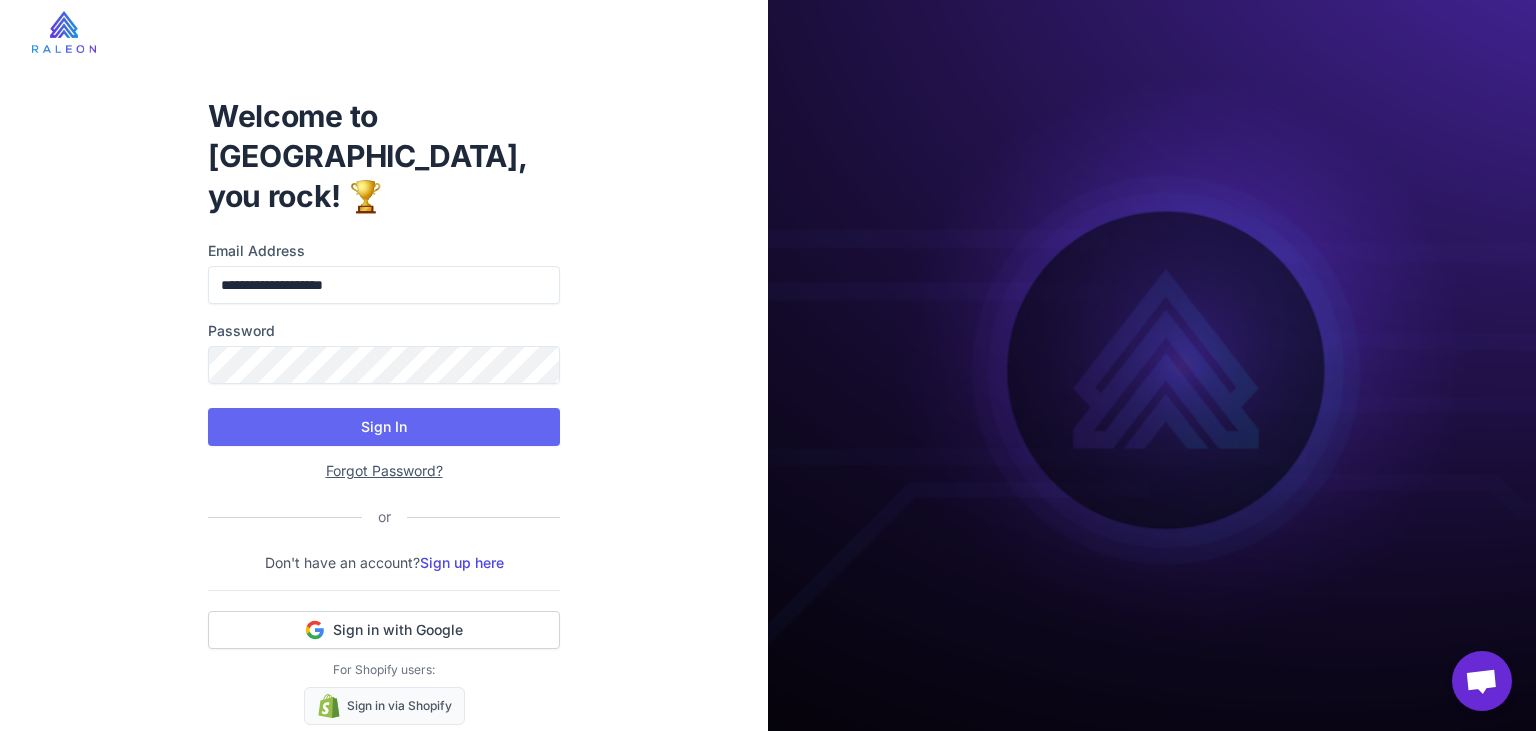 scroll, scrollTop: 0, scrollLeft: 0, axis: both 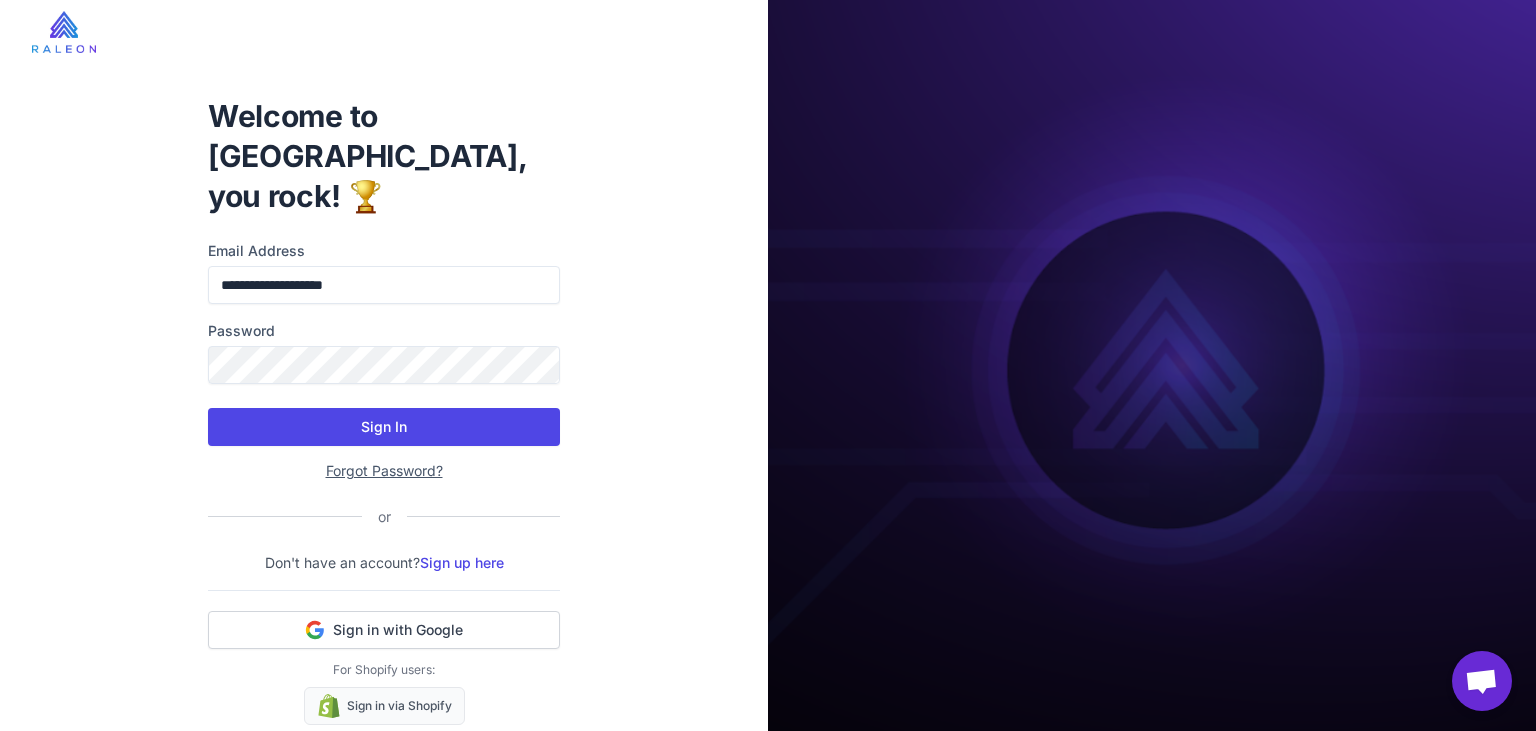 click on "Sign In" at bounding box center [384, 427] 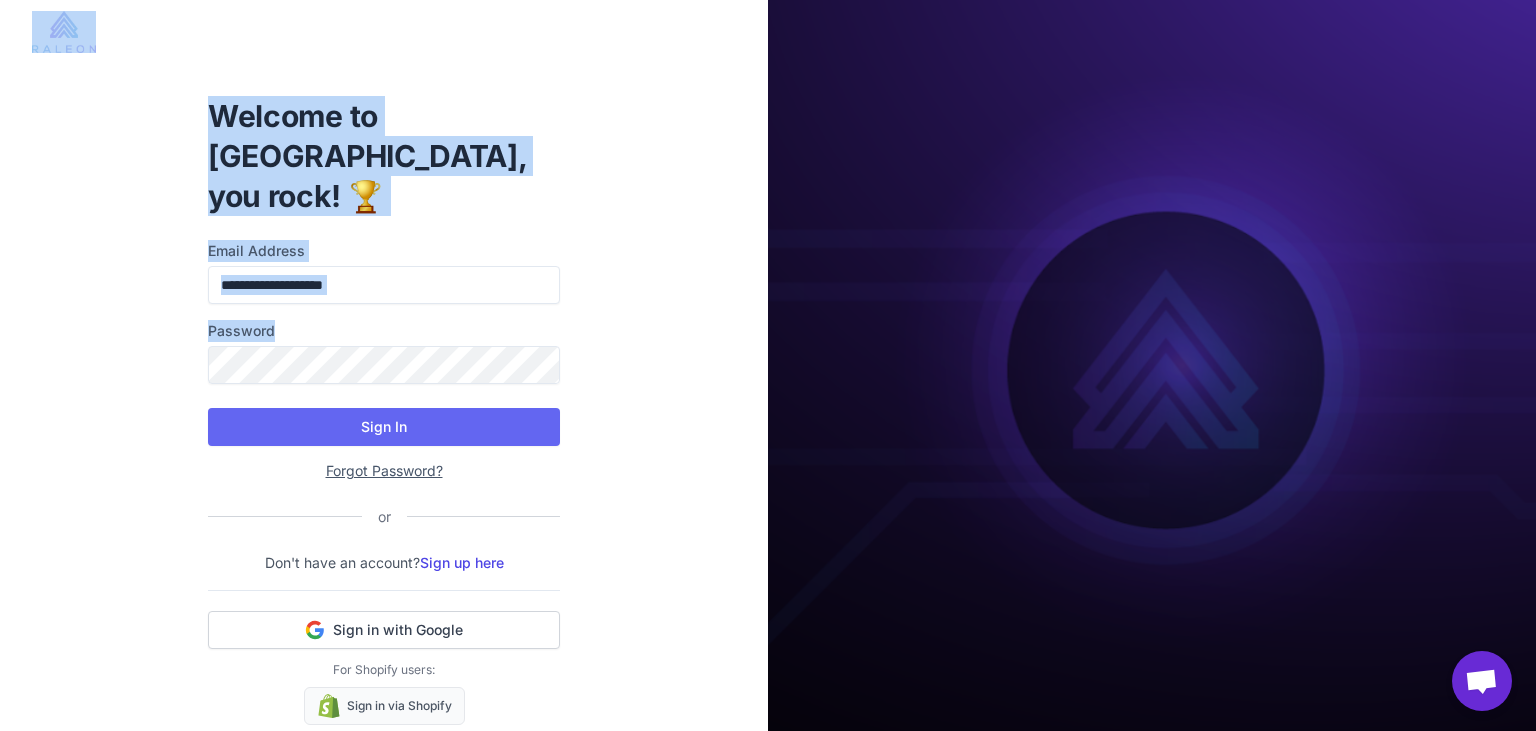 drag, startPoint x: 557, startPoint y: 493, endPoint x: 675, endPoint y: 569, distance: 140.35669 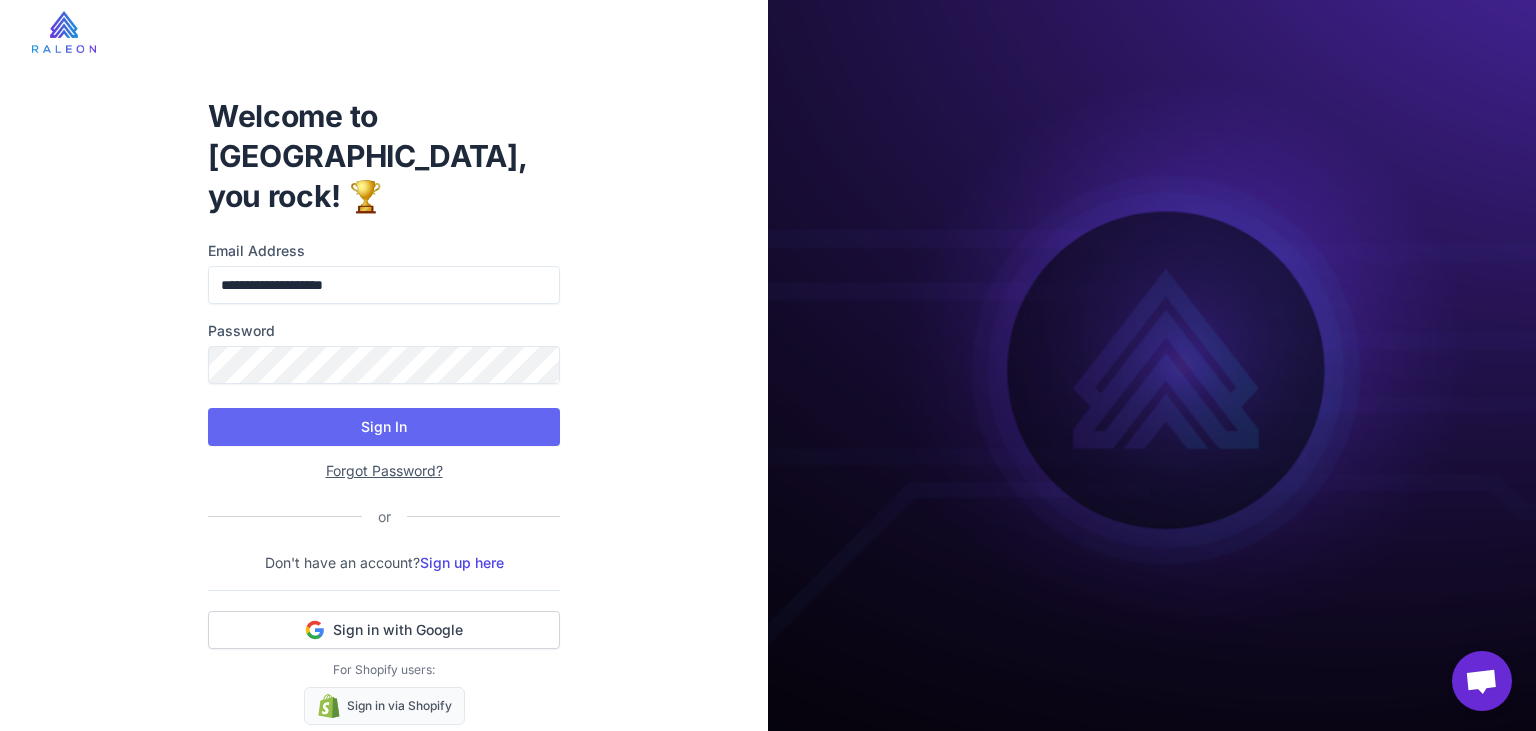 click on "**********" at bounding box center (384, 378) 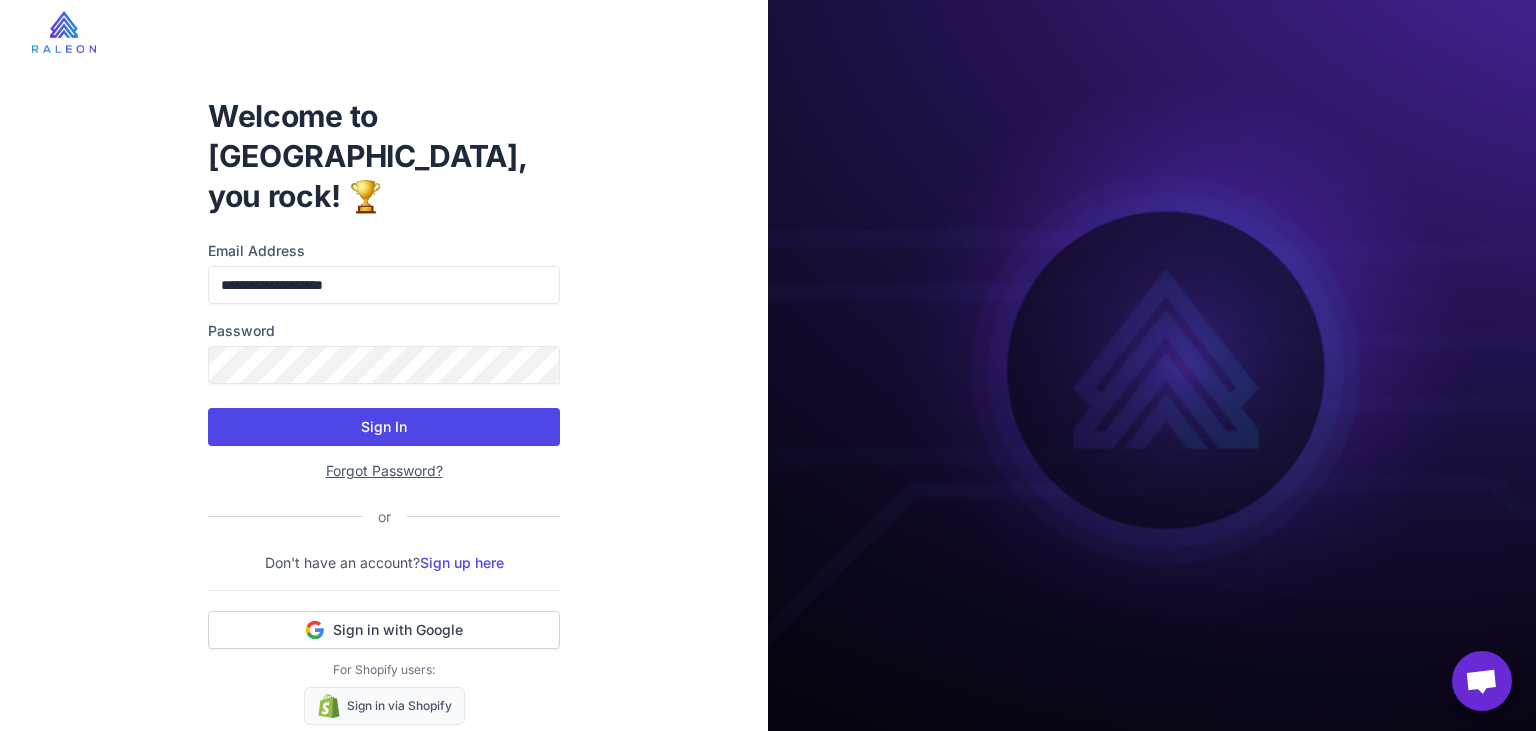 click on "Sign In" at bounding box center (384, 427) 